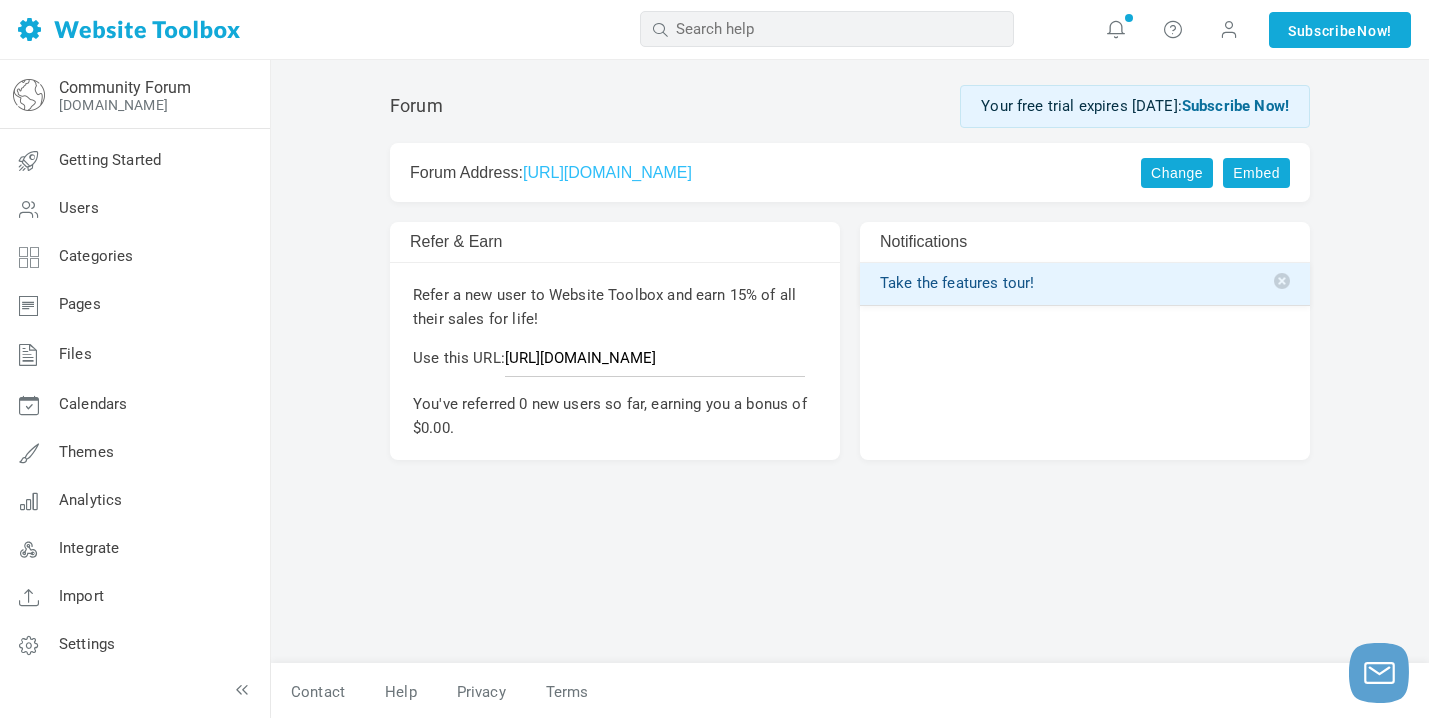 scroll, scrollTop: 0, scrollLeft: 0, axis: both 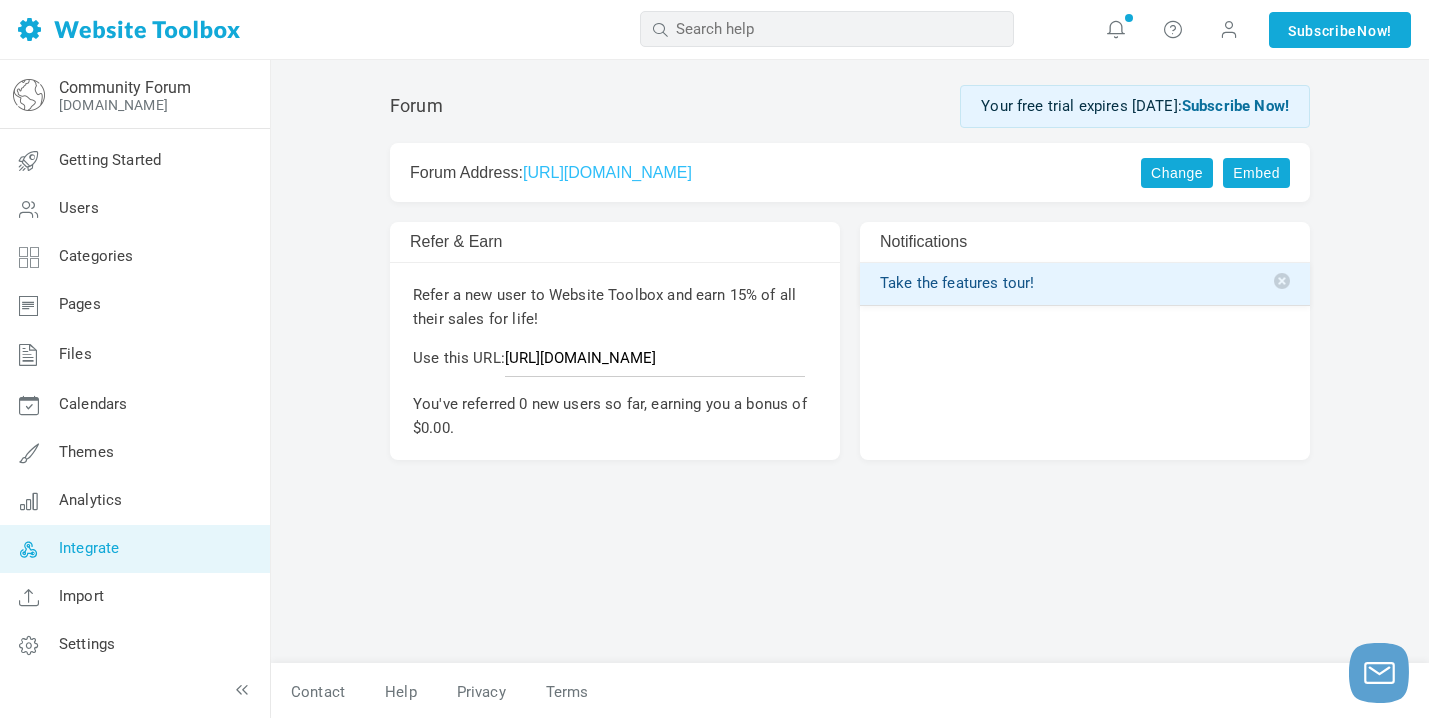 click on "Integrate" at bounding box center (134, 549) 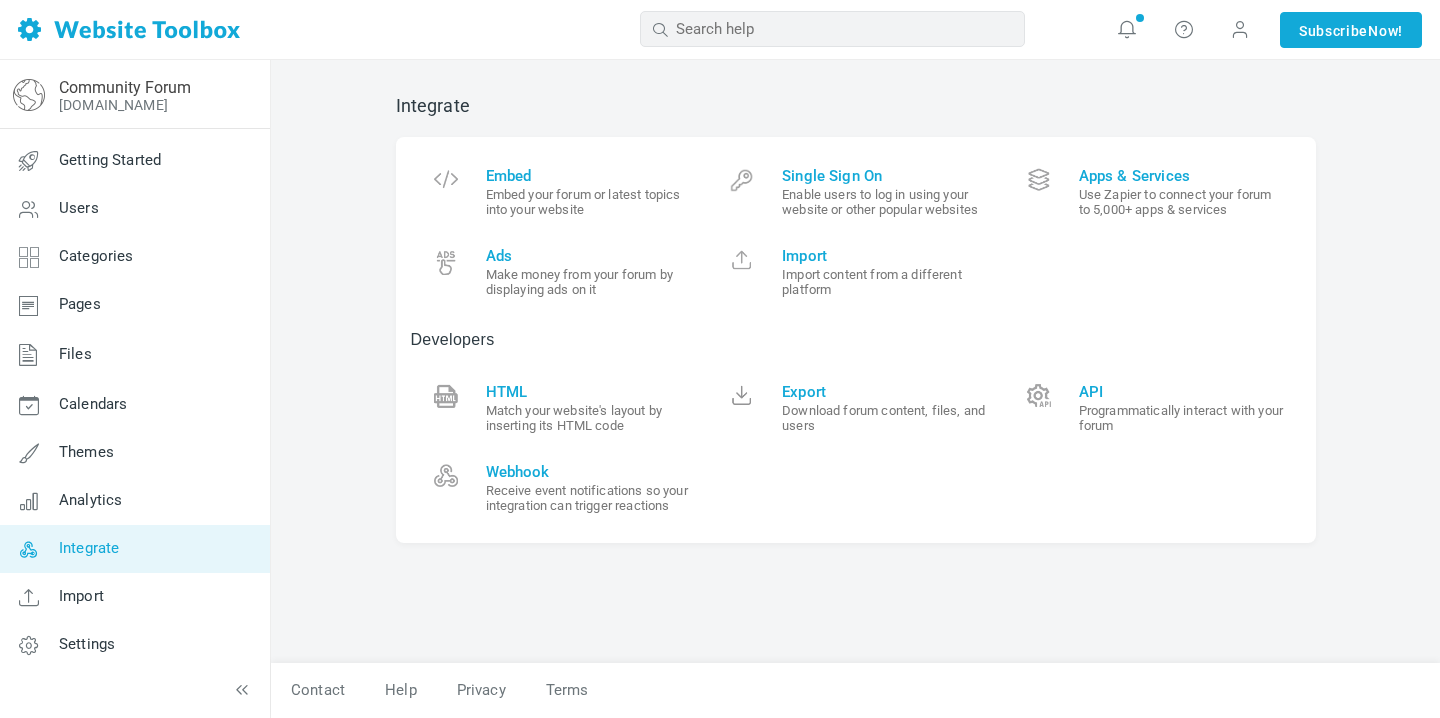 scroll, scrollTop: 0, scrollLeft: 0, axis: both 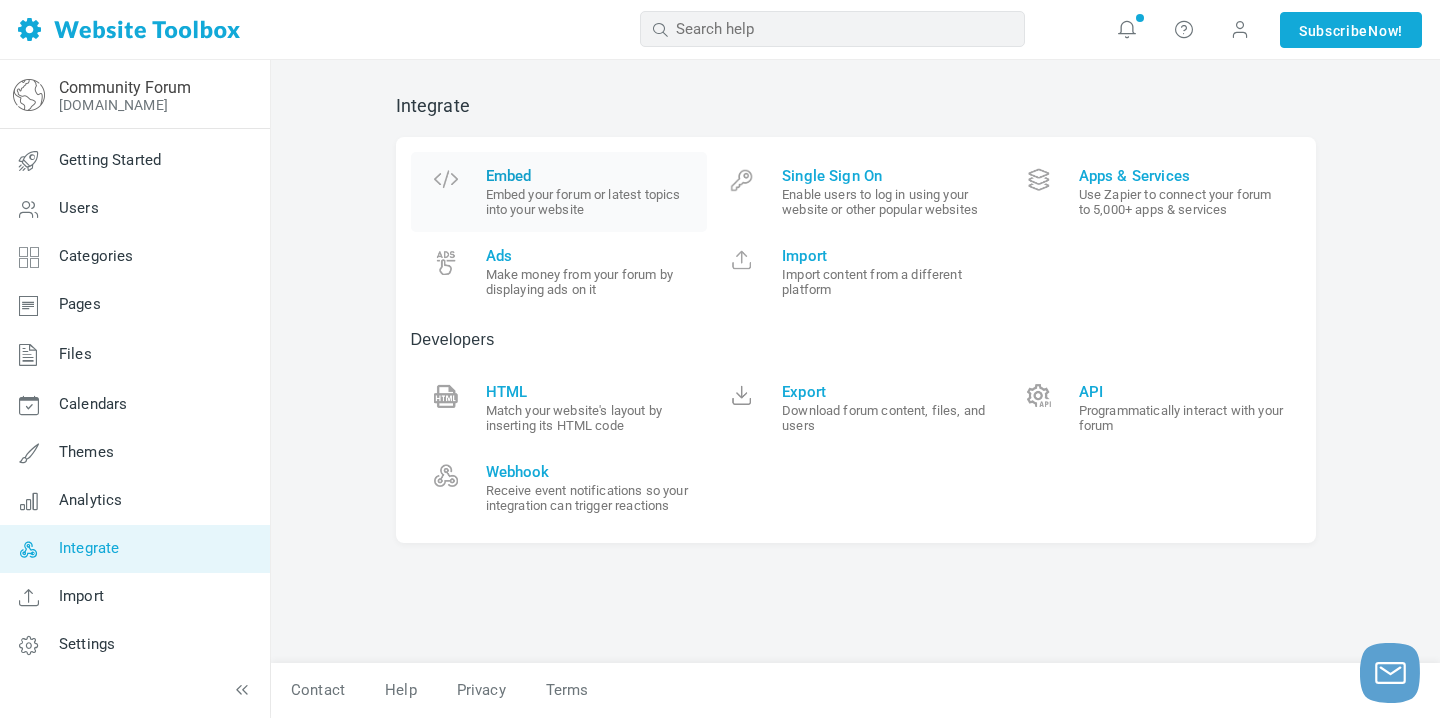 click on "Embed your  forum or latest topics into your website" at bounding box center [589, 202] 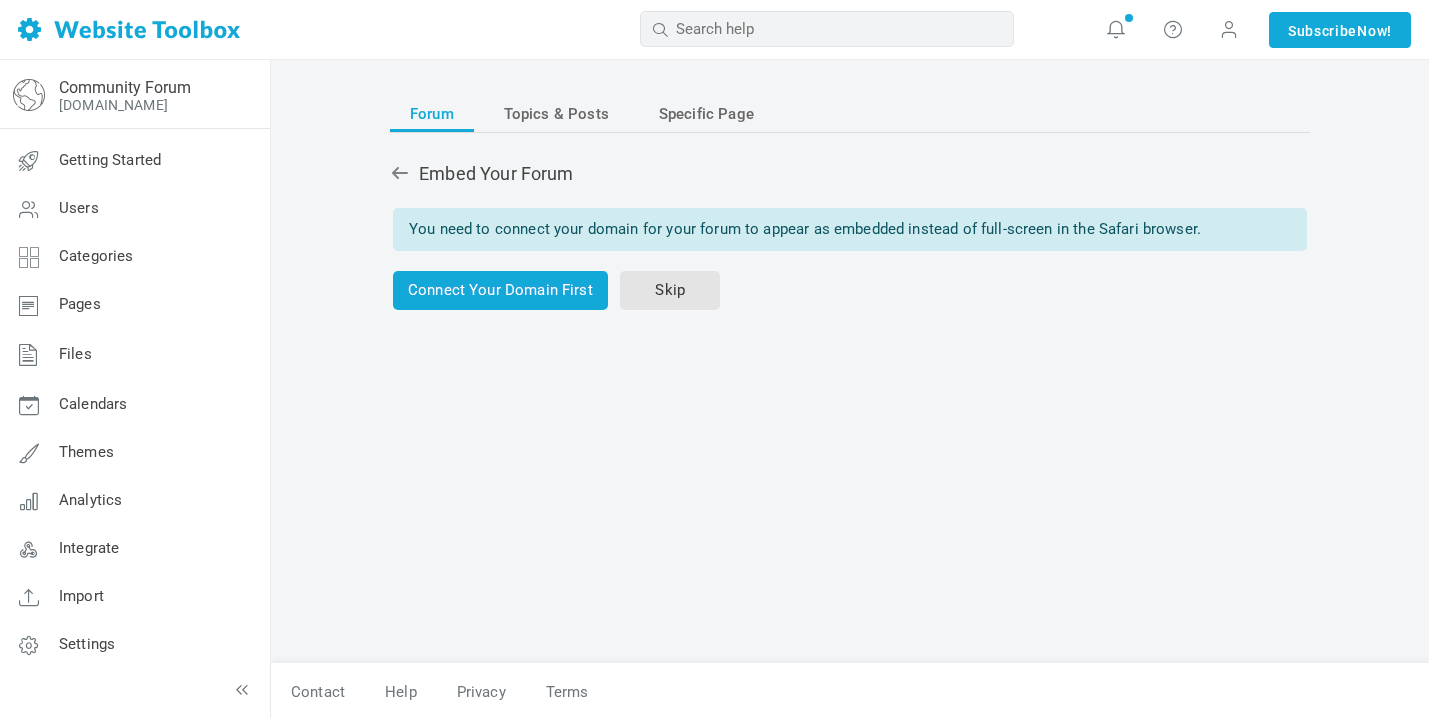 scroll, scrollTop: 0, scrollLeft: 0, axis: both 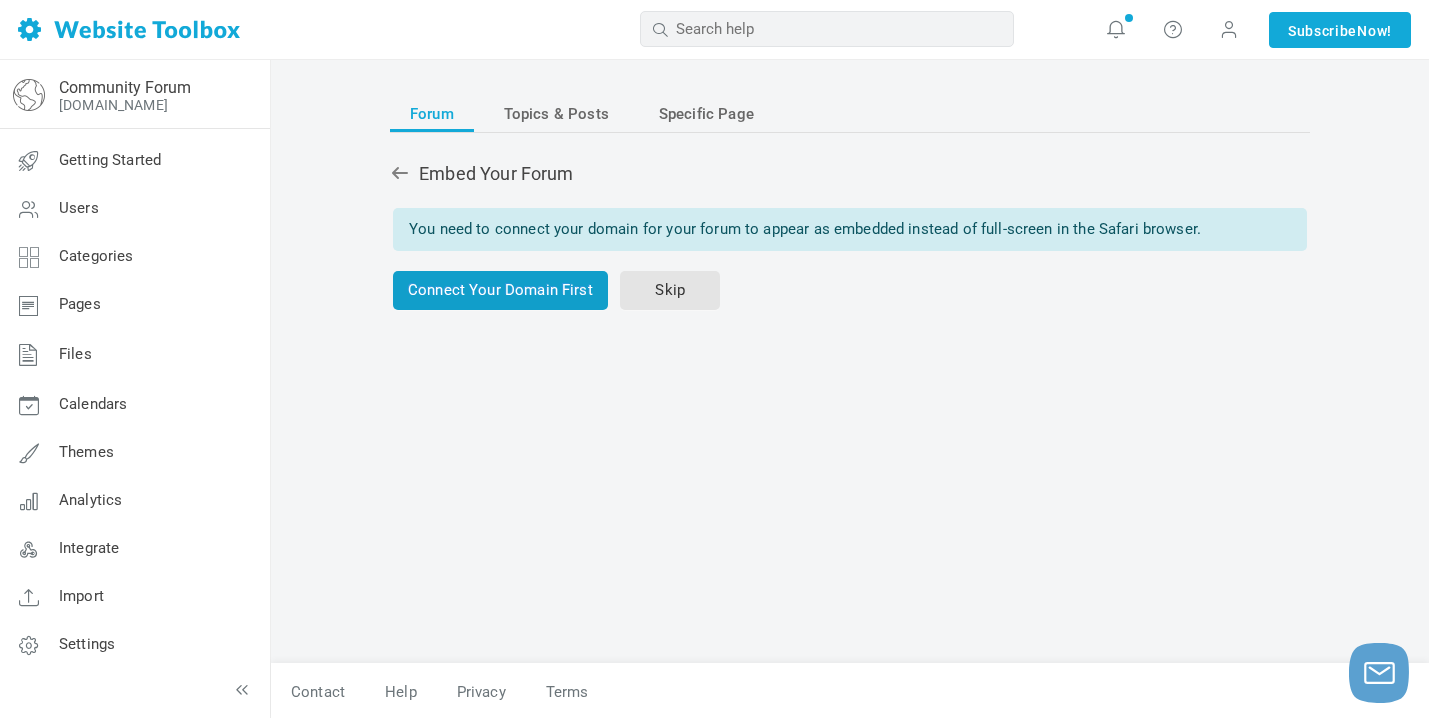 click on "Connect Your Domain First" at bounding box center [500, 290] 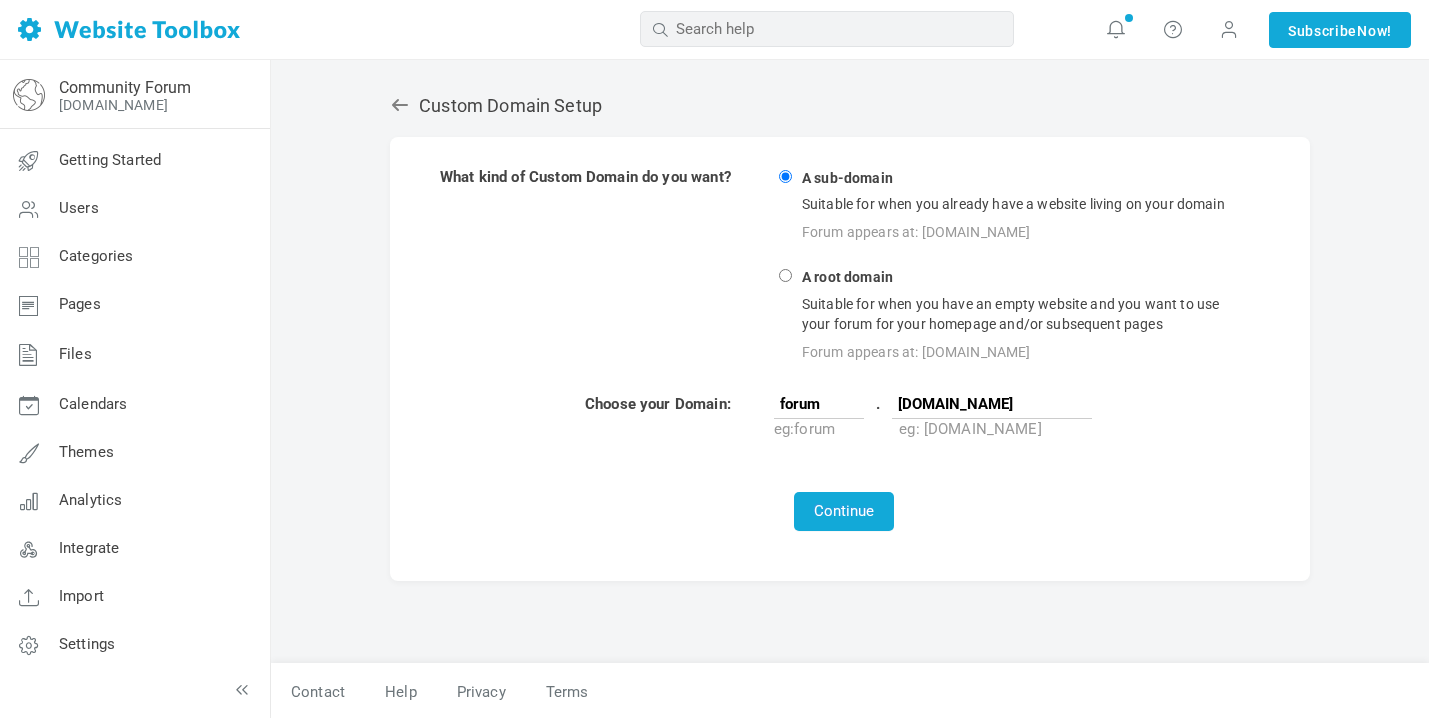 scroll, scrollTop: 0, scrollLeft: 0, axis: both 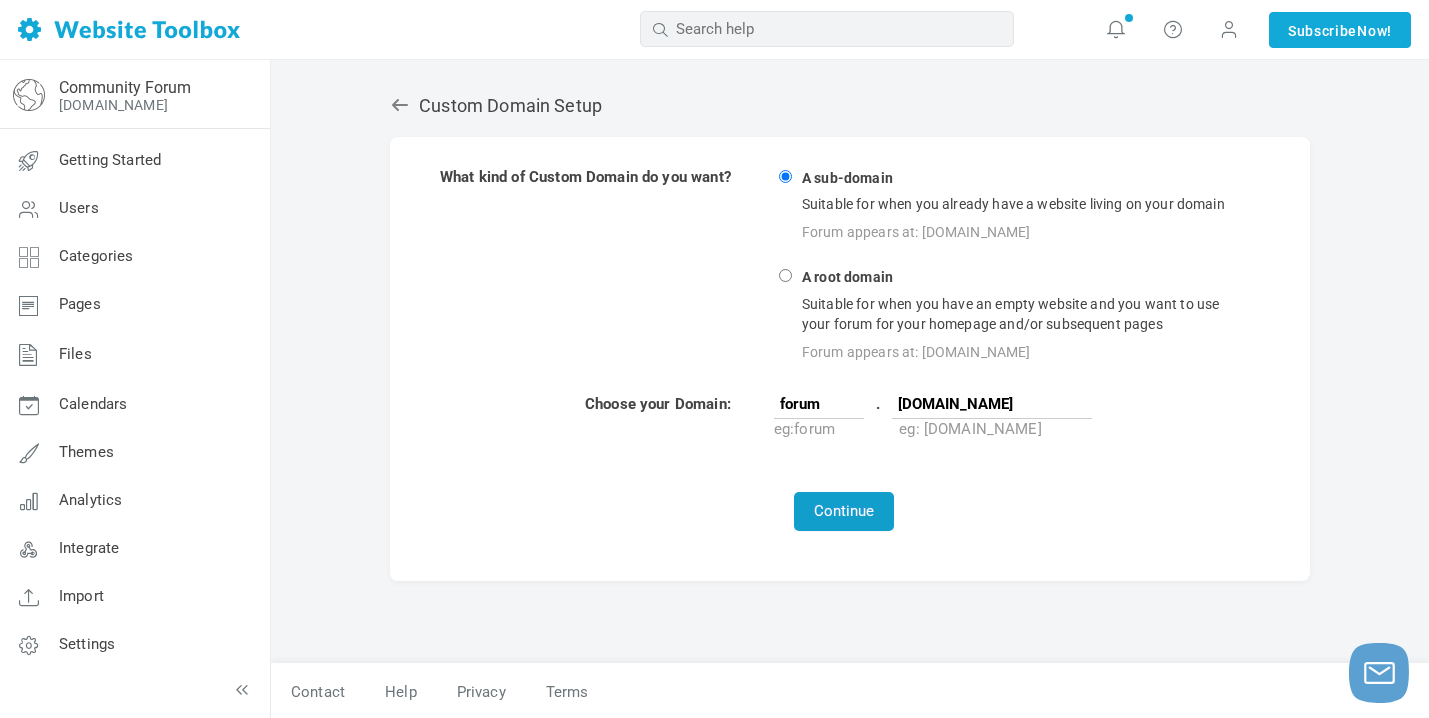 click on "Continue" at bounding box center (844, 511) 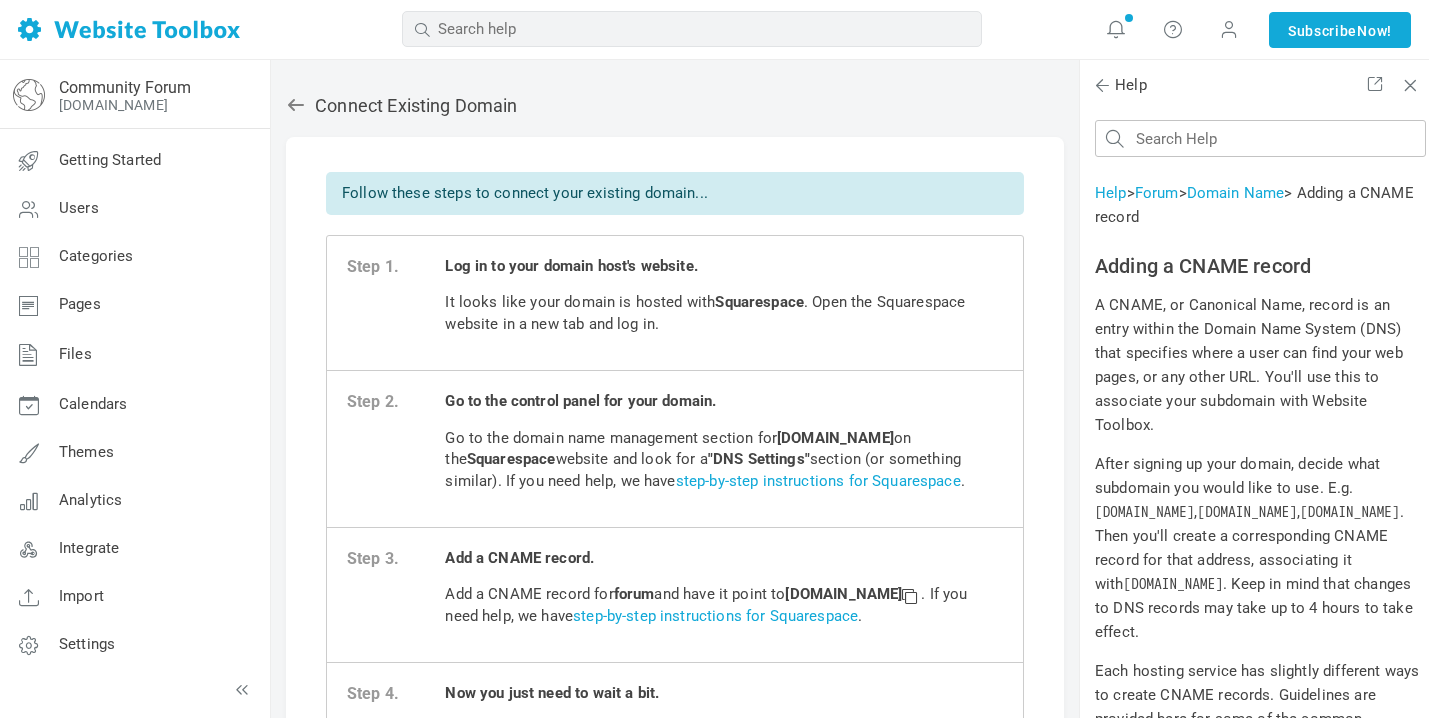 scroll, scrollTop: 0, scrollLeft: 0, axis: both 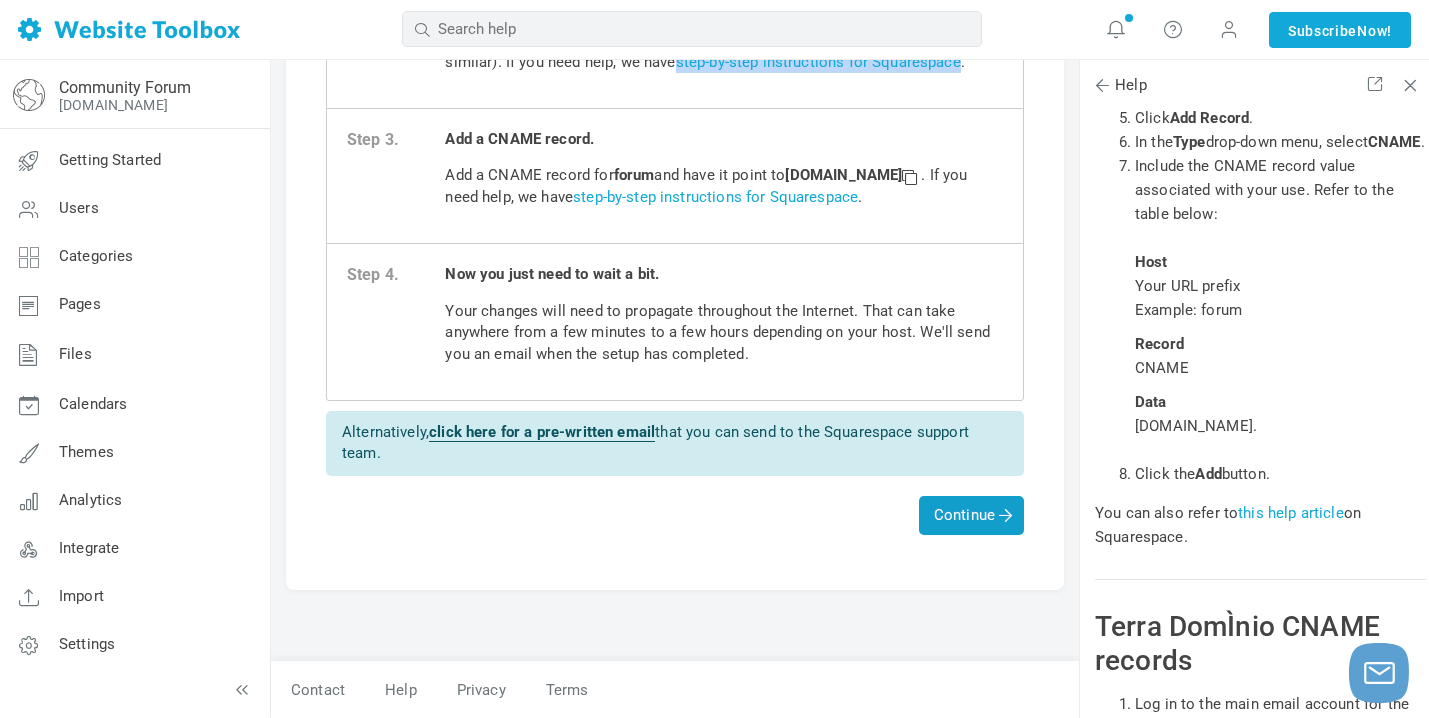 click on "Continue" at bounding box center (971, 515) 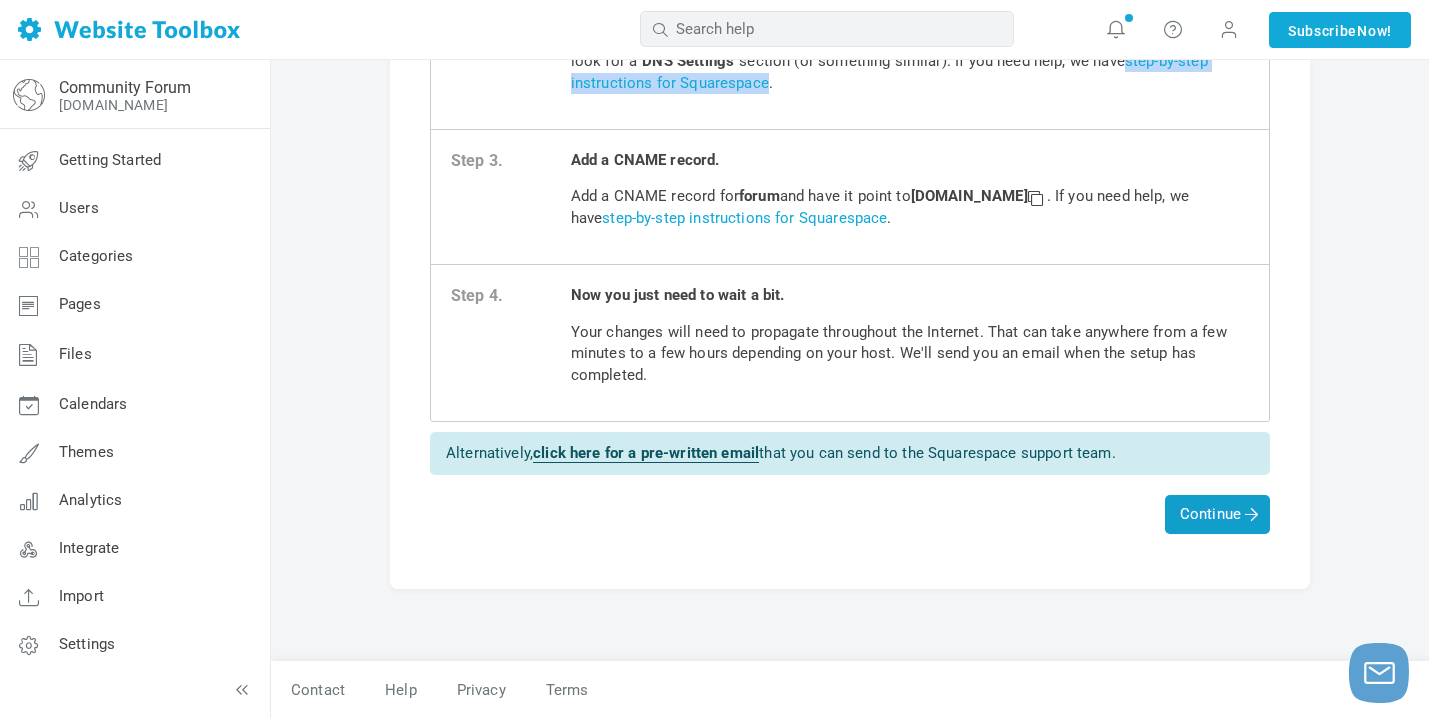scroll, scrollTop: 0, scrollLeft: 0, axis: both 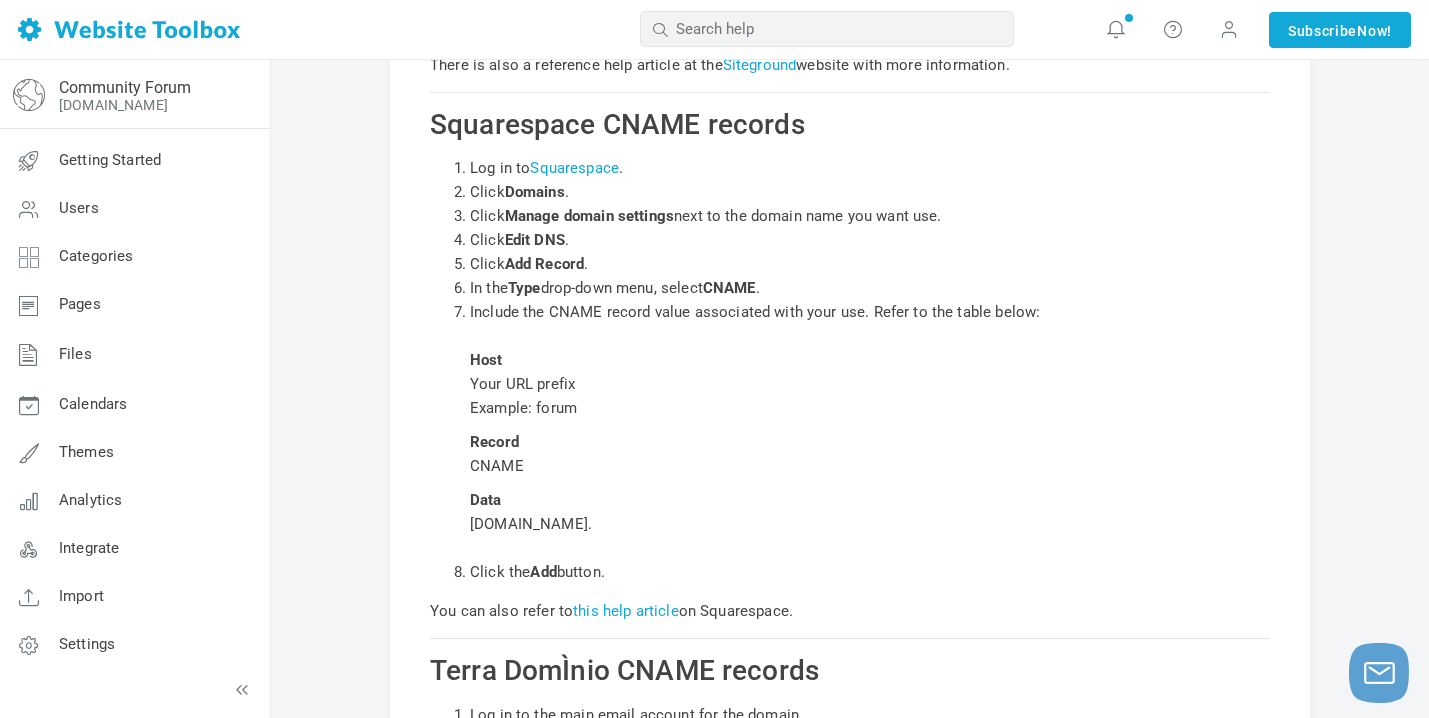 drag, startPoint x: 471, startPoint y: 550, endPoint x: 726, endPoint y: 546, distance: 255.03137 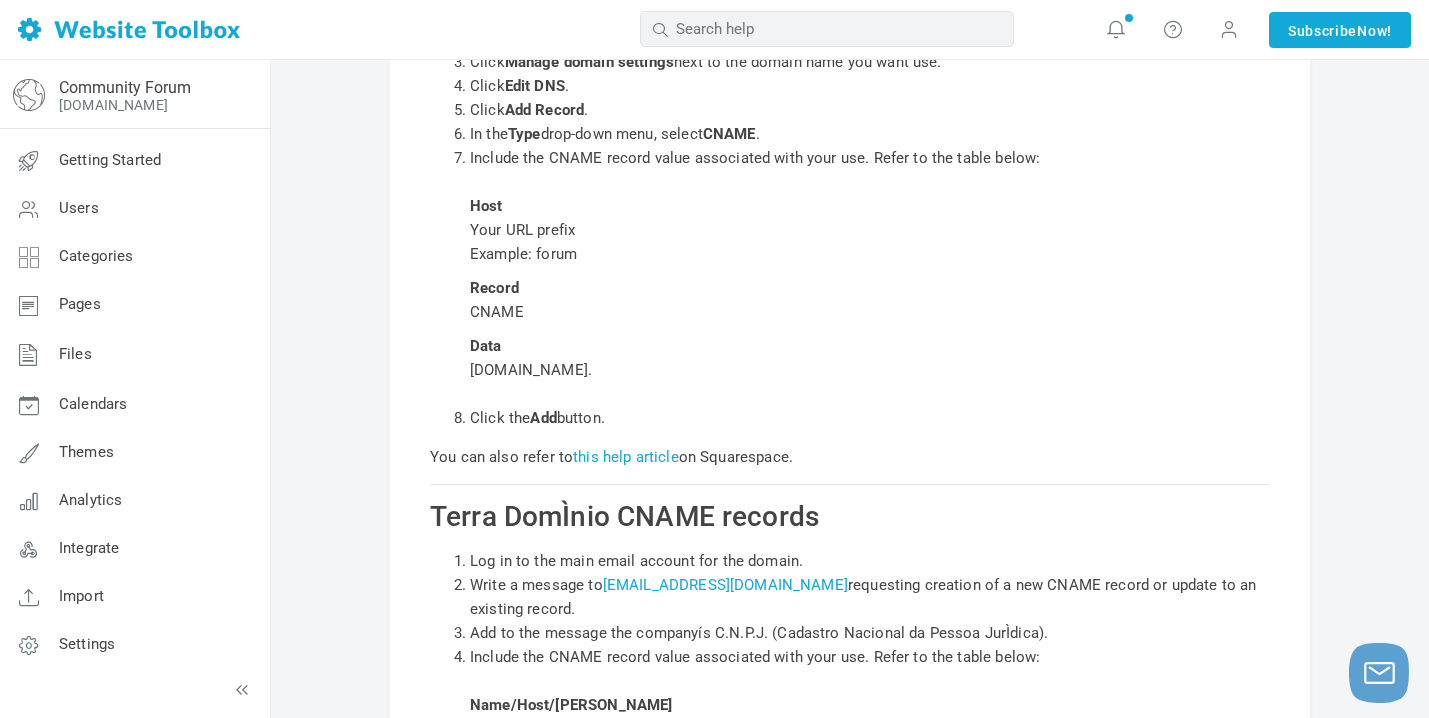scroll, scrollTop: 26377, scrollLeft: 0, axis: vertical 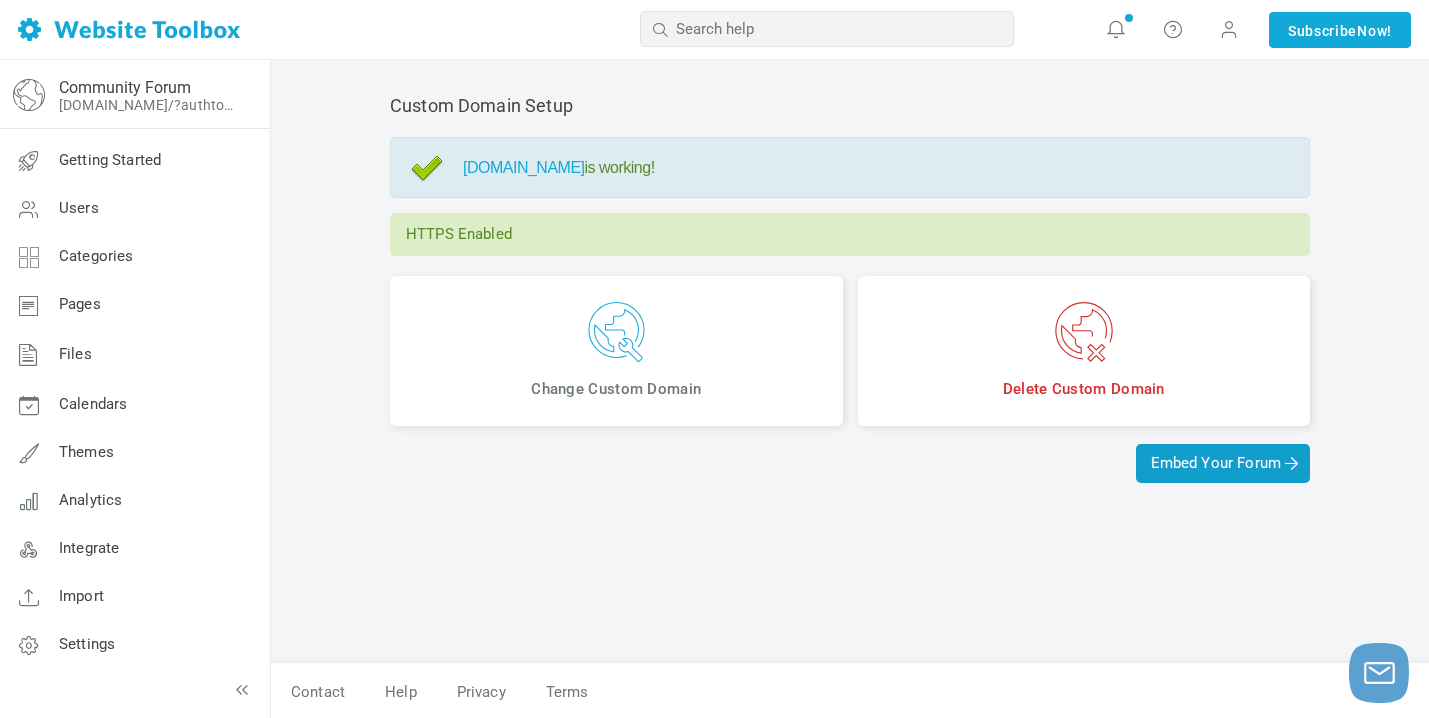 click on "Embed Your Forum" at bounding box center (1223, 463) 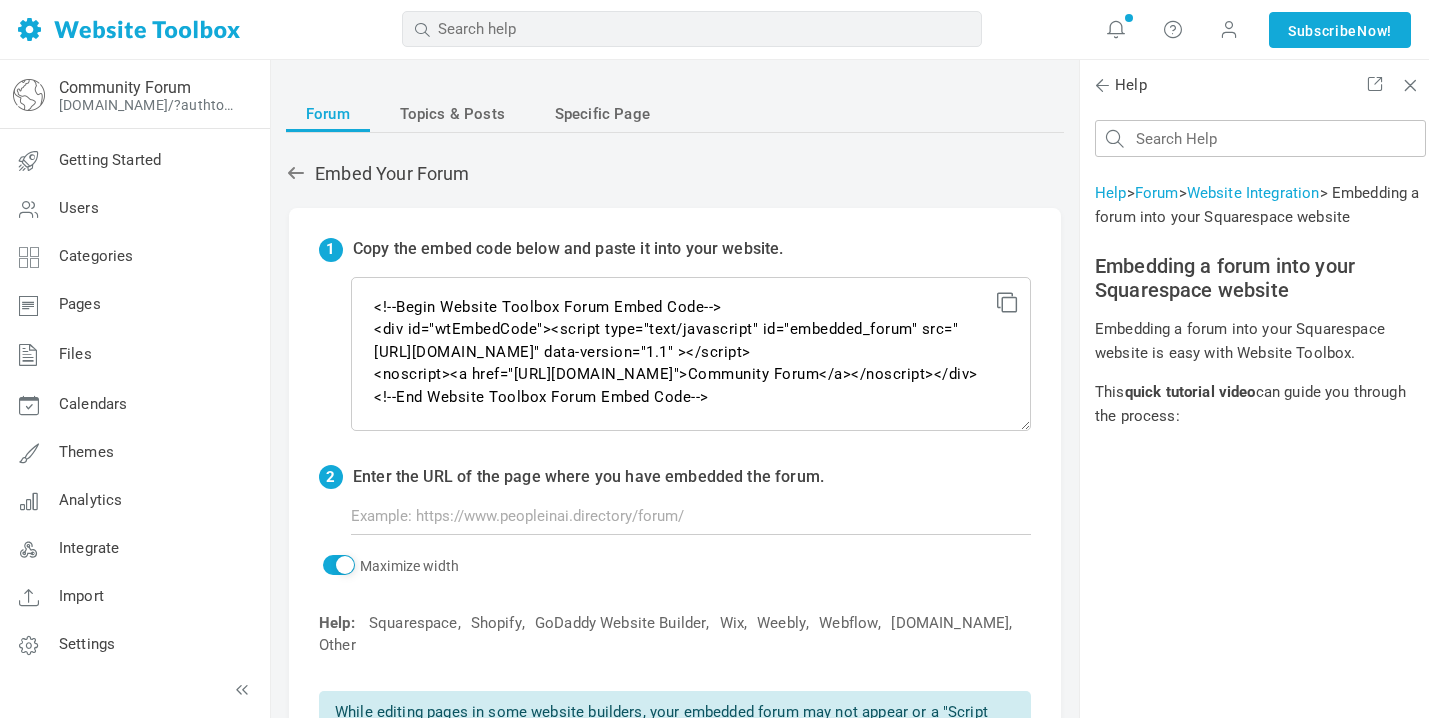 scroll, scrollTop: 0, scrollLeft: 0, axis: both 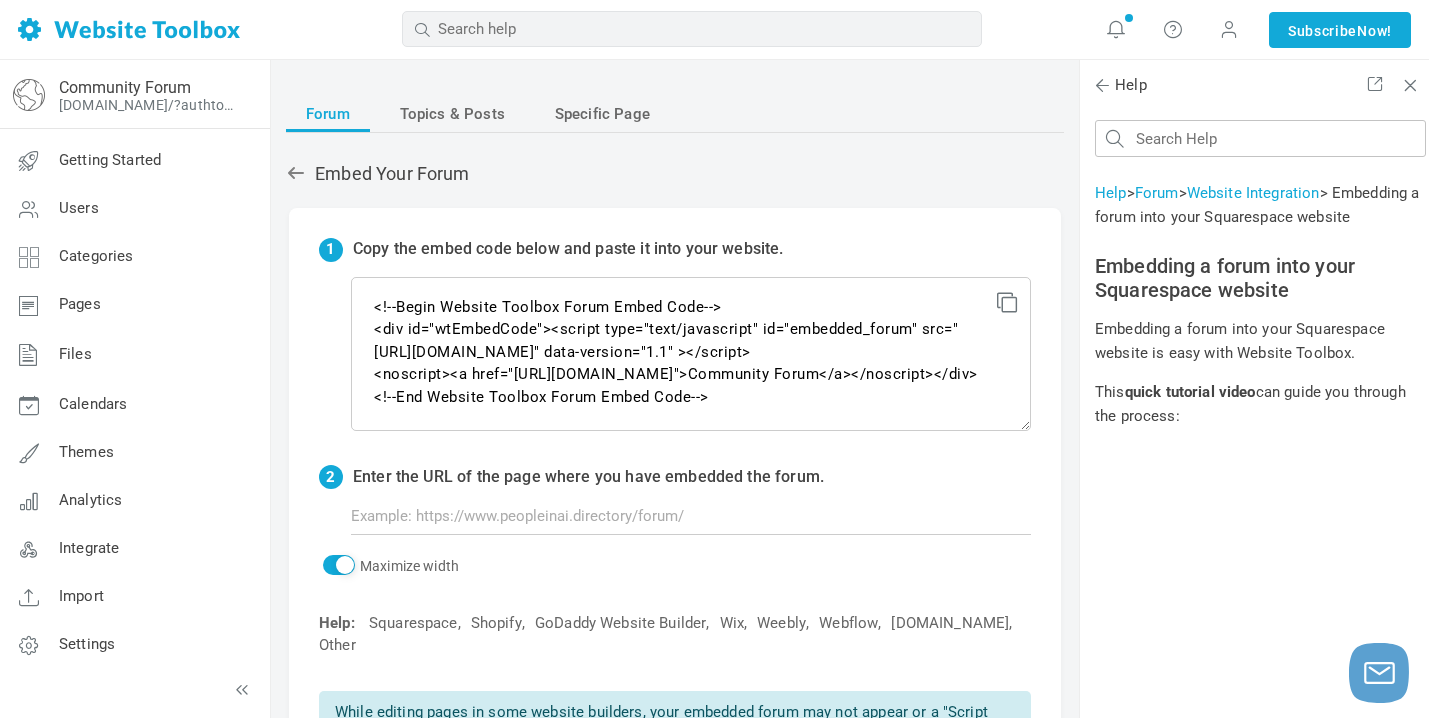 click at bounding box center (1004, 299) 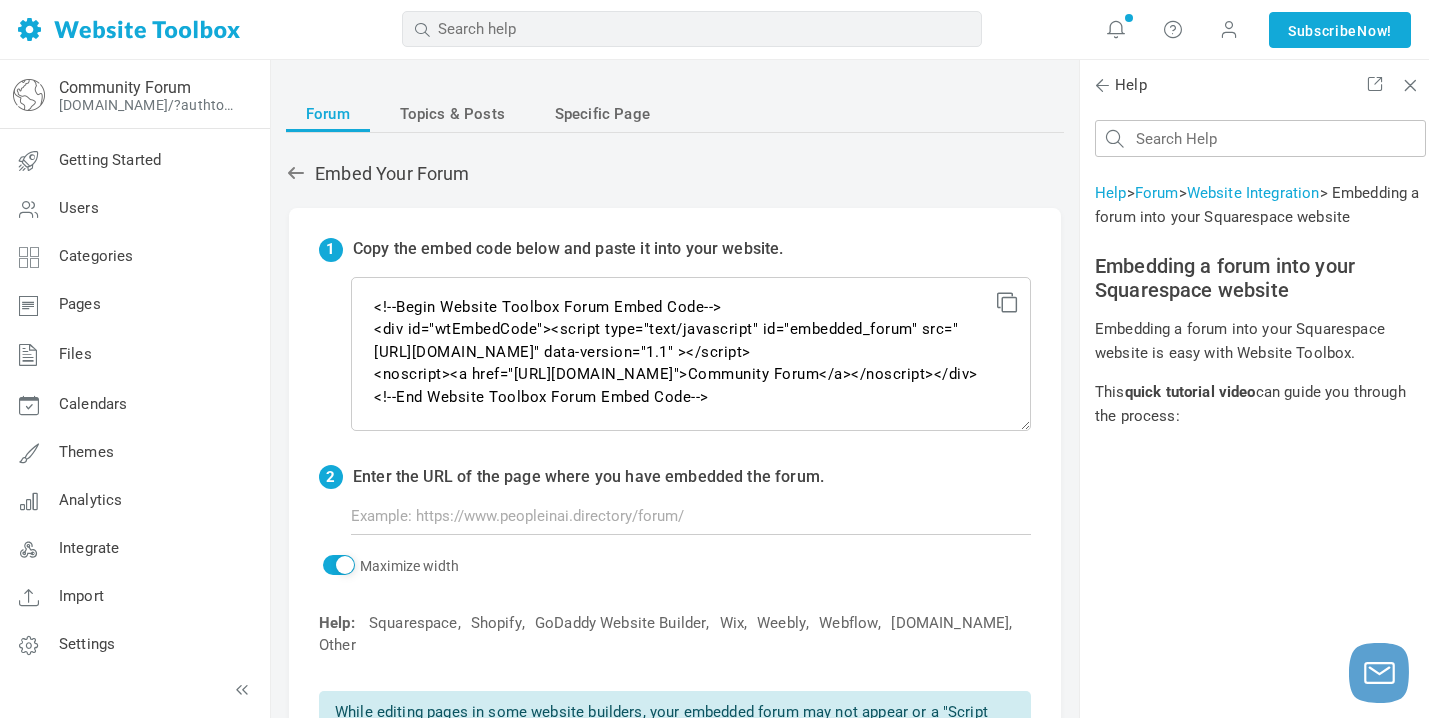 scroll, scrollTop: 25, scrollLeft: 0, axis: vertical 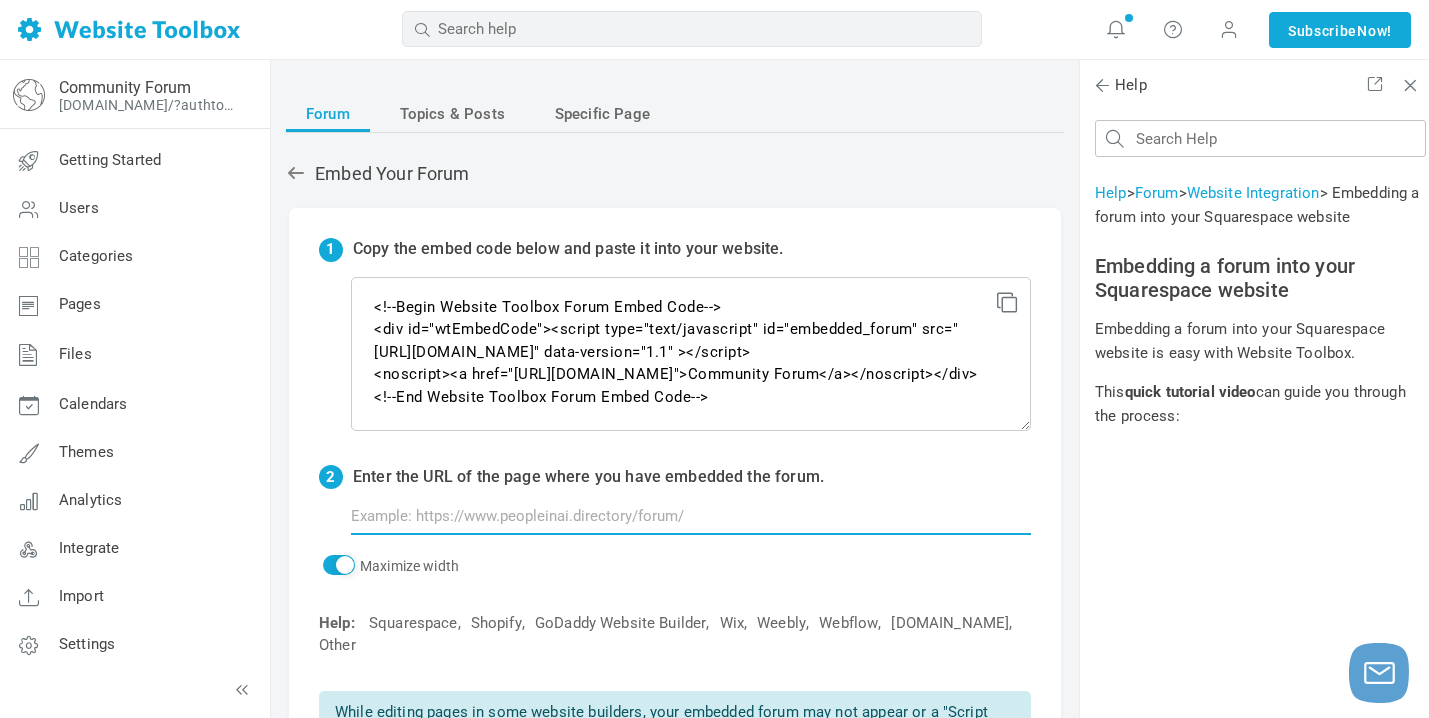 click at bounding box center (691, 516) 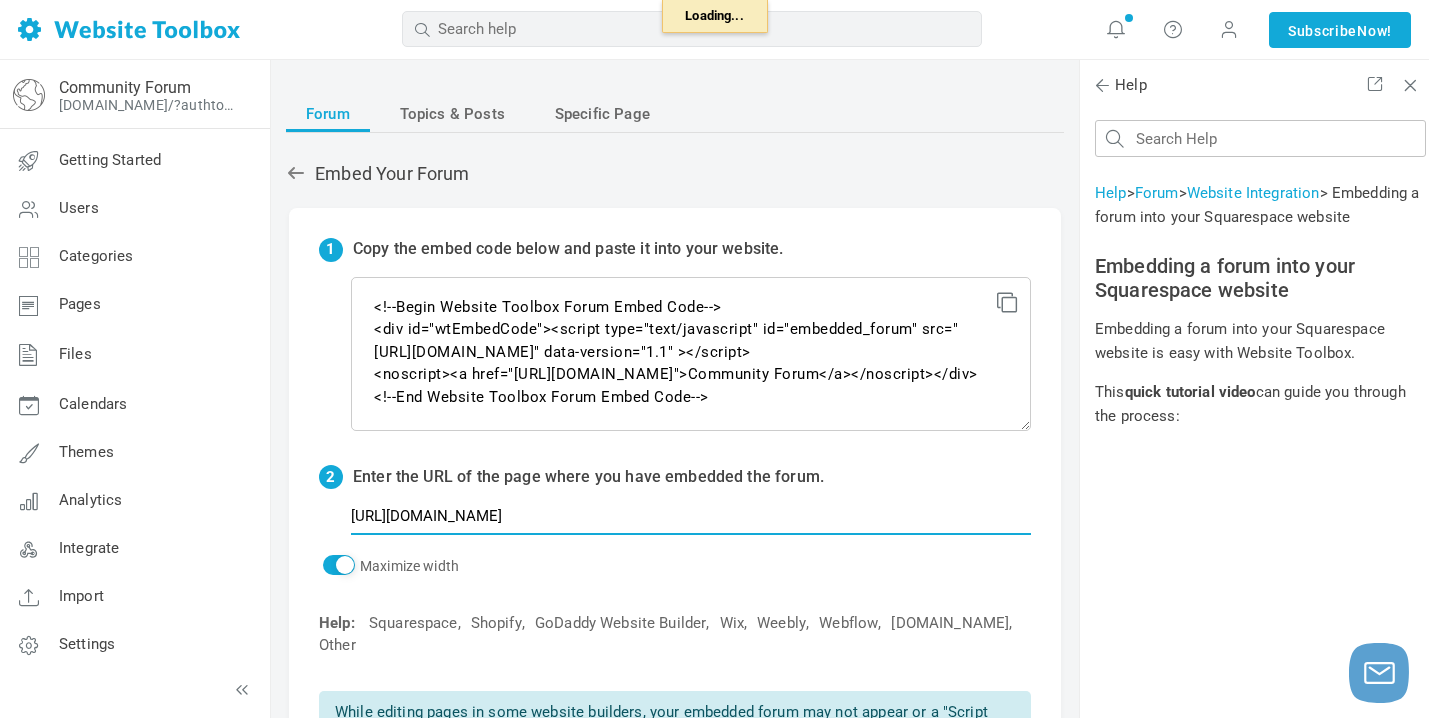 type on "[URL][DOMAIN_NAME]" 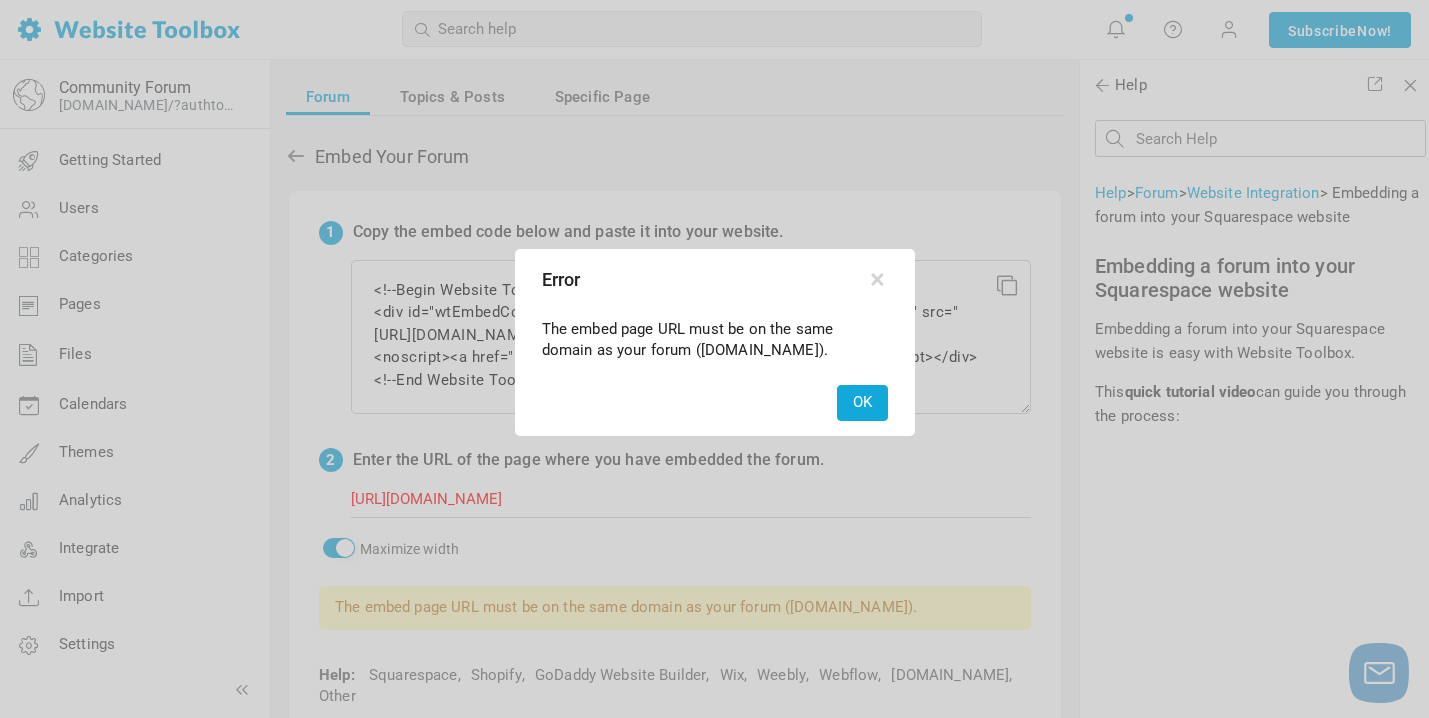 scroll, scrollTop: 19, scrollLeft: 0, axis: vertical 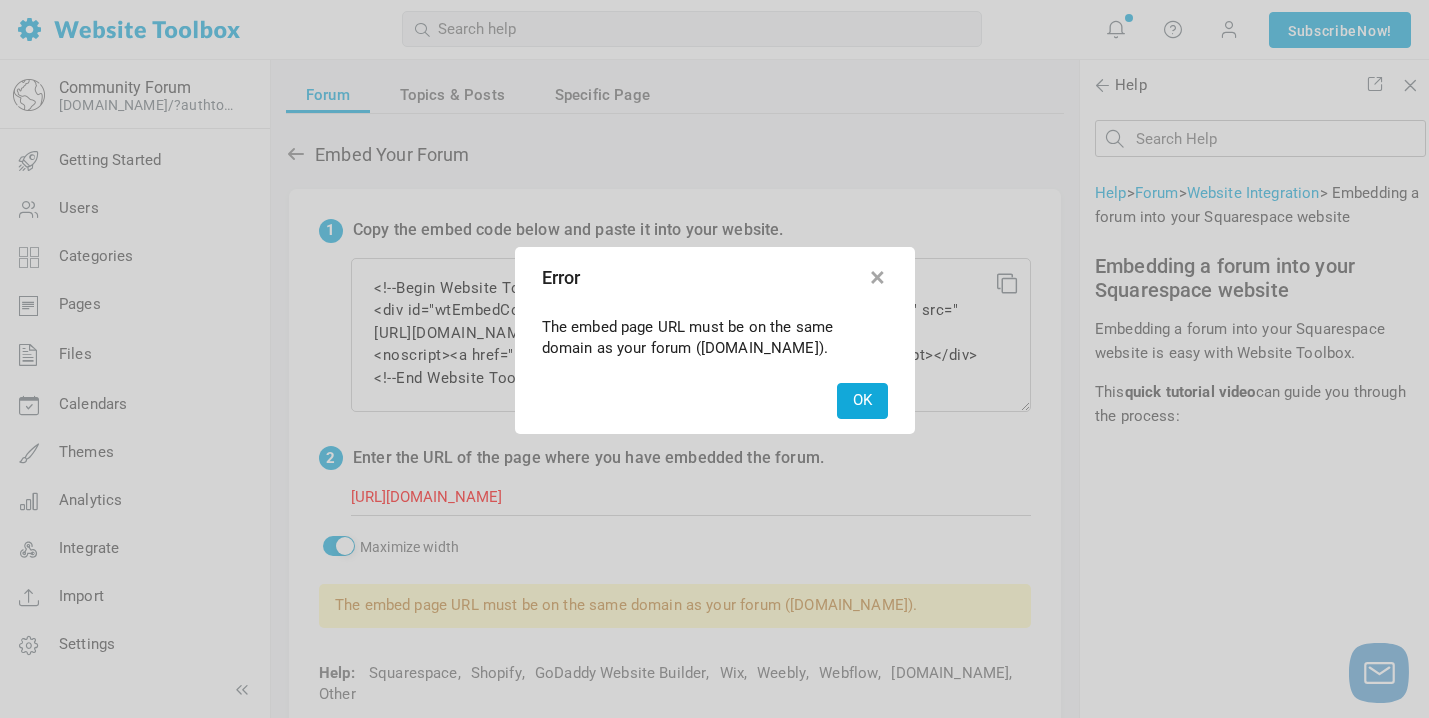click at bounding box center [878, 274] 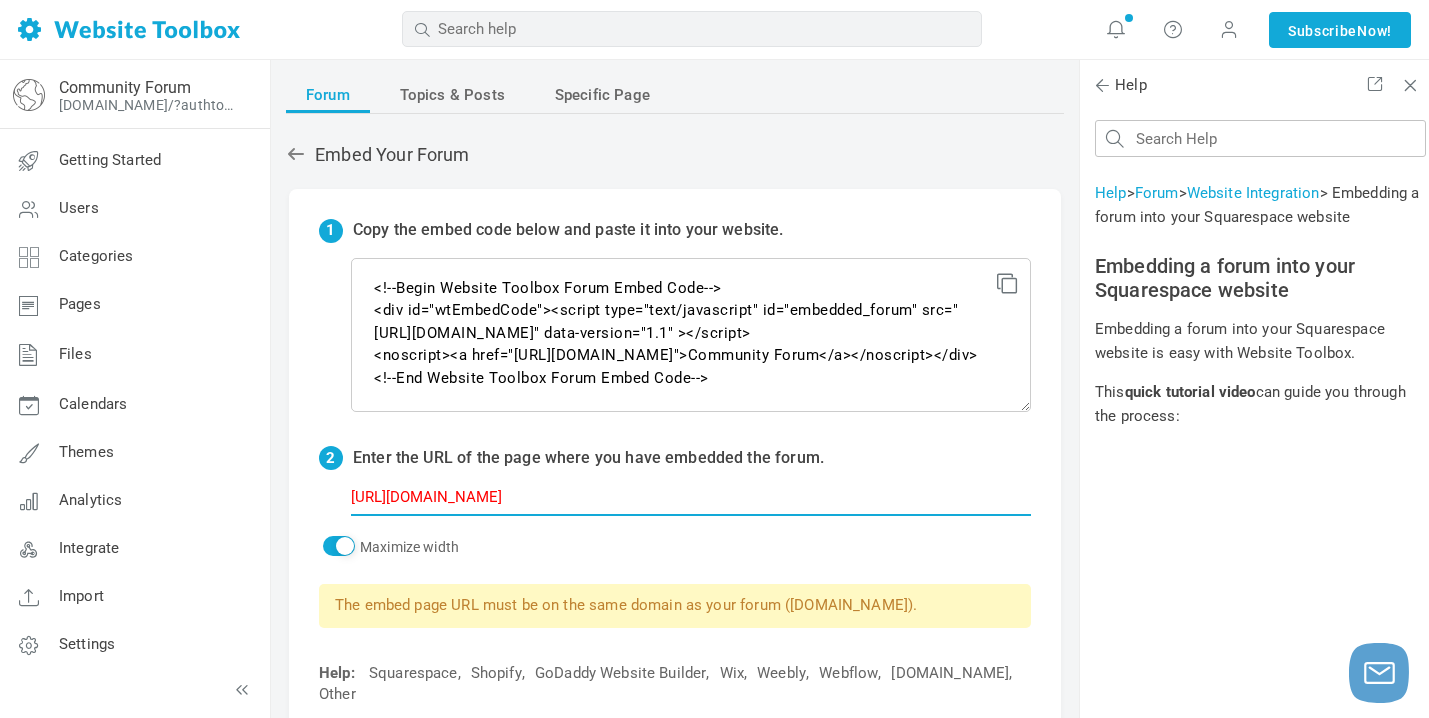 drag, startPoint x: 846, startPoint y: 499, endPoint x: 340, endPoint y: 499, distance: 506 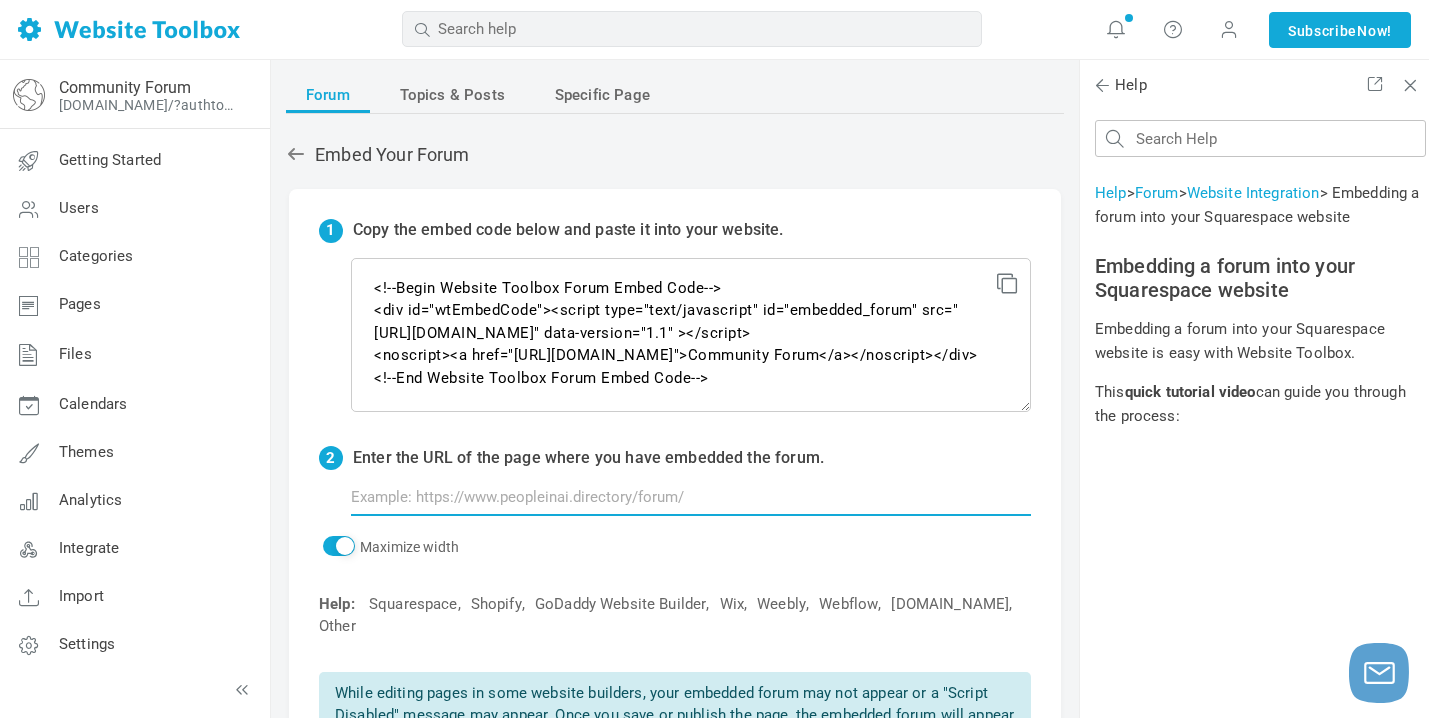 type 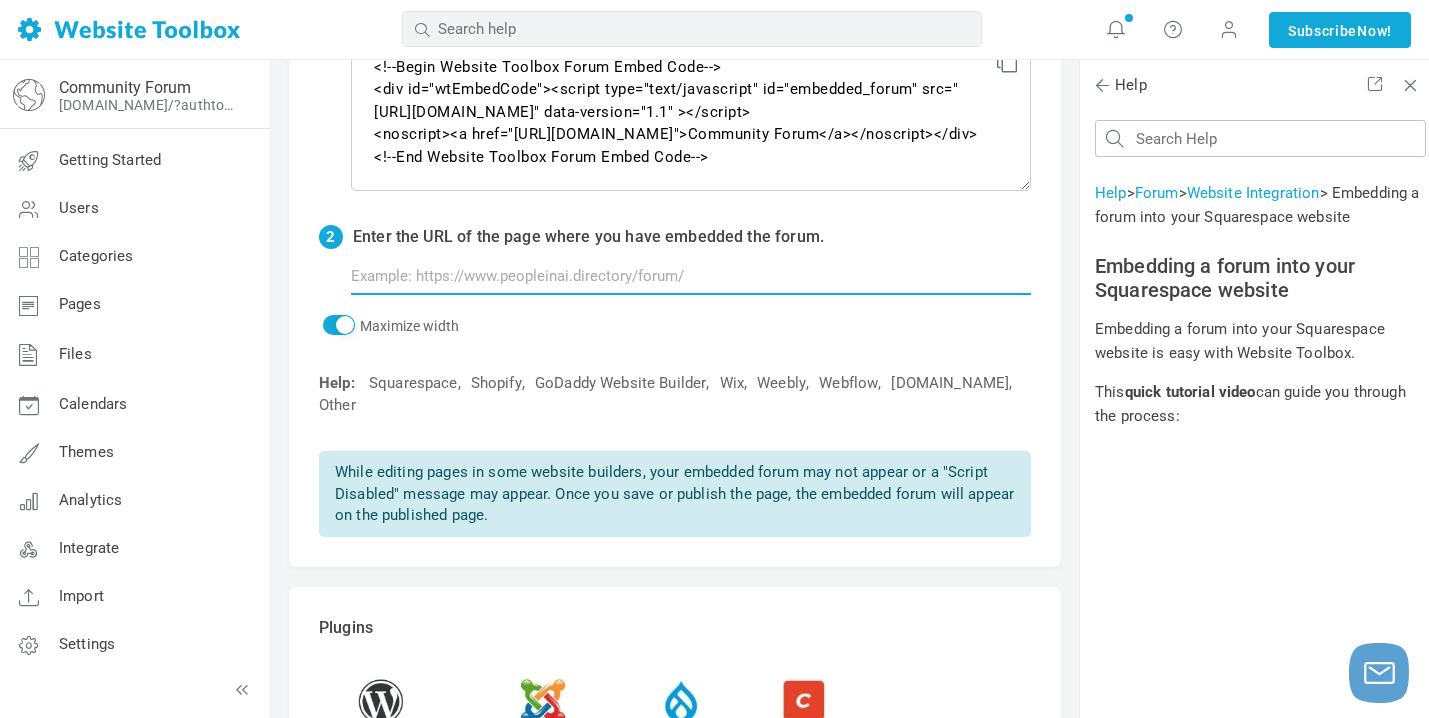 scroll, scrollTop: 202, scrollLeft: 0, axis: vertical 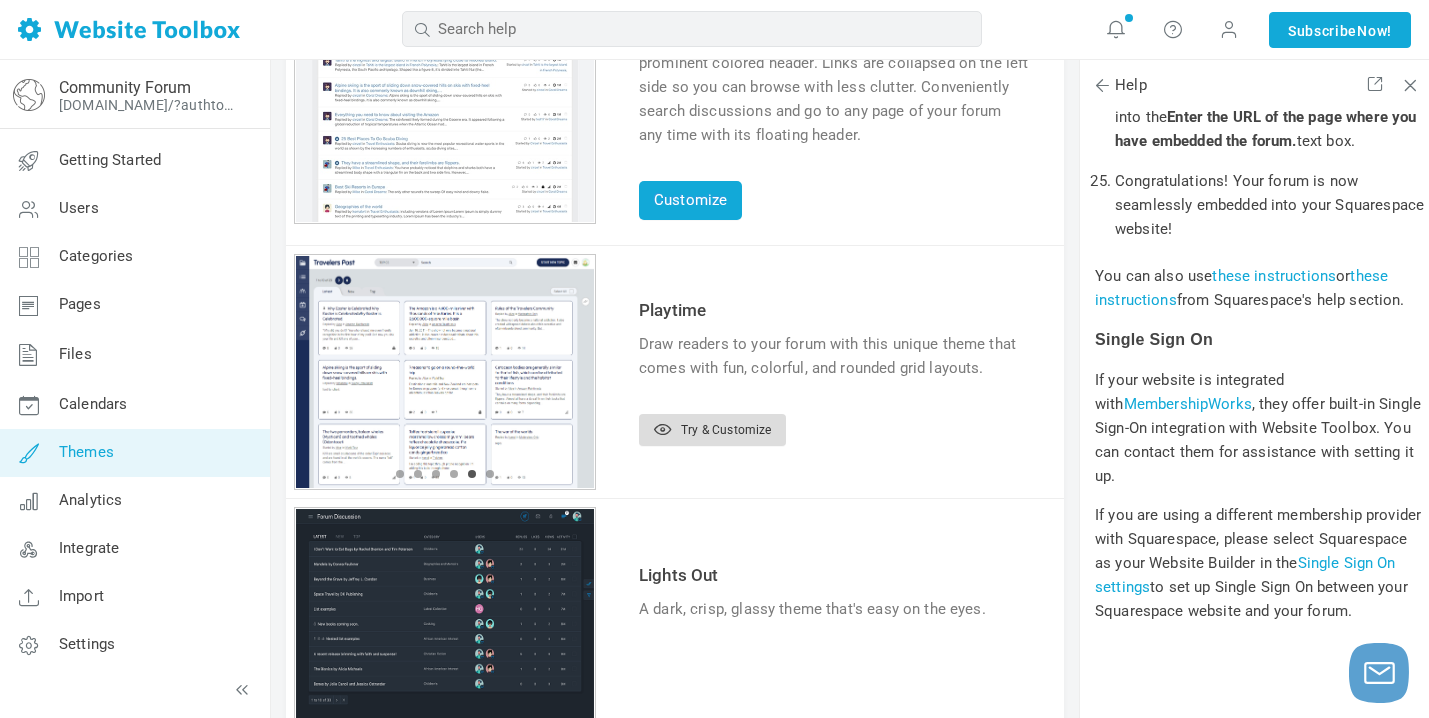 click on "Try & Customize" at bounding box center [712, 430] 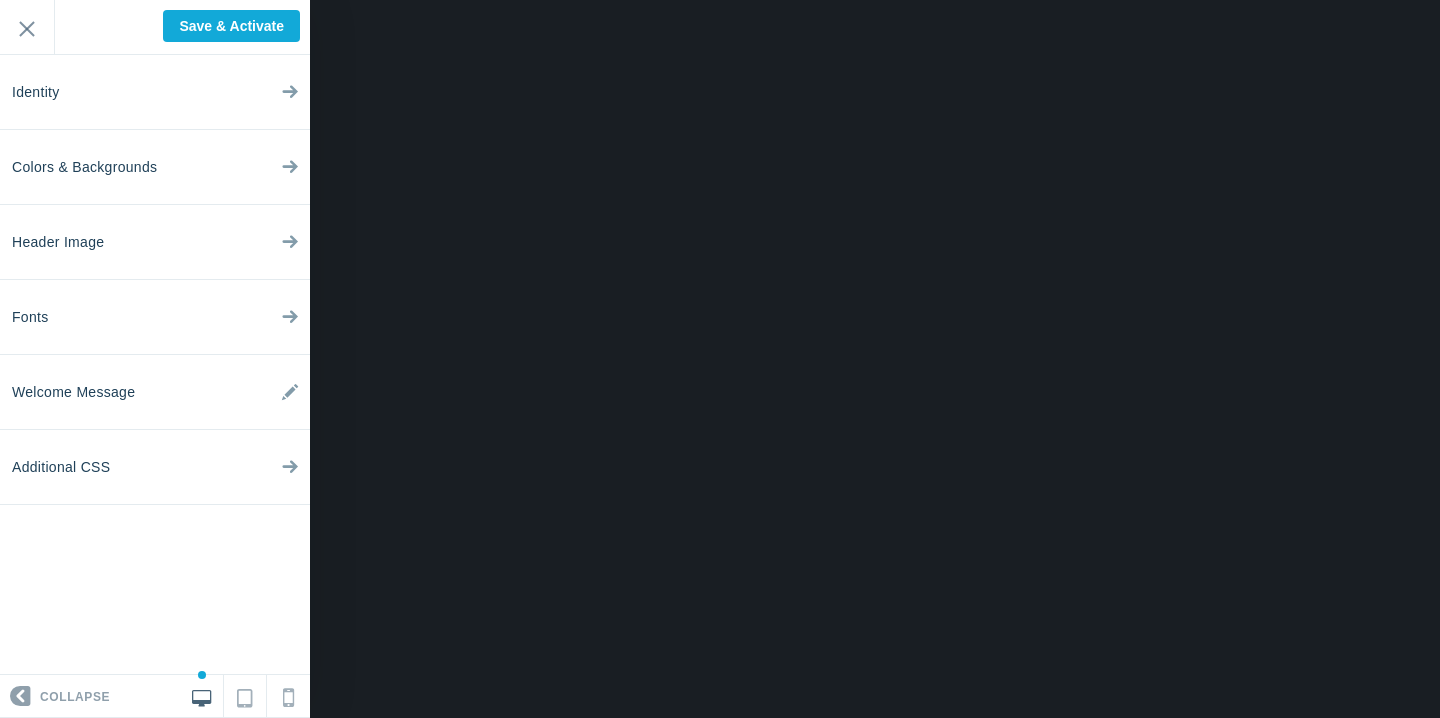 scroll, scrollTop: 0, scrollLeft: 0, axis: both 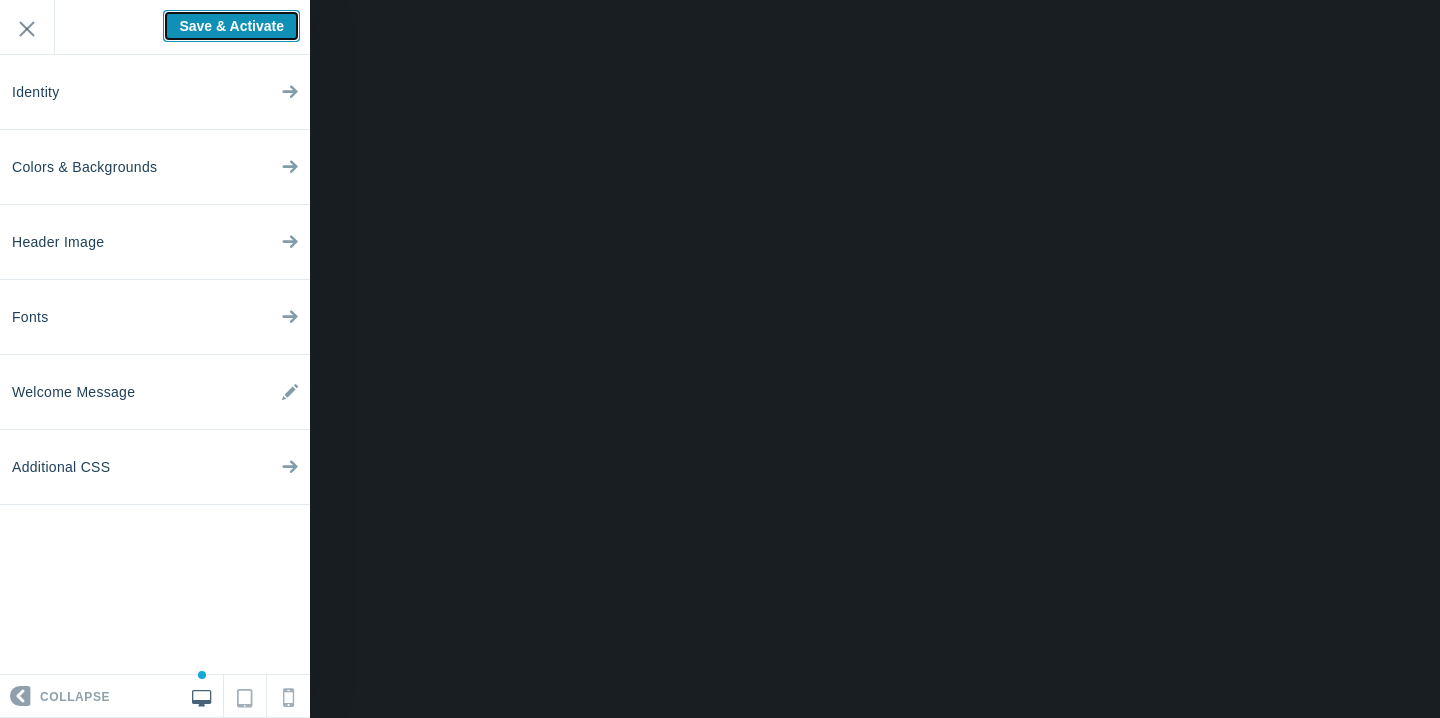 click on "Save & Activate" at bounding box center (231, 26) 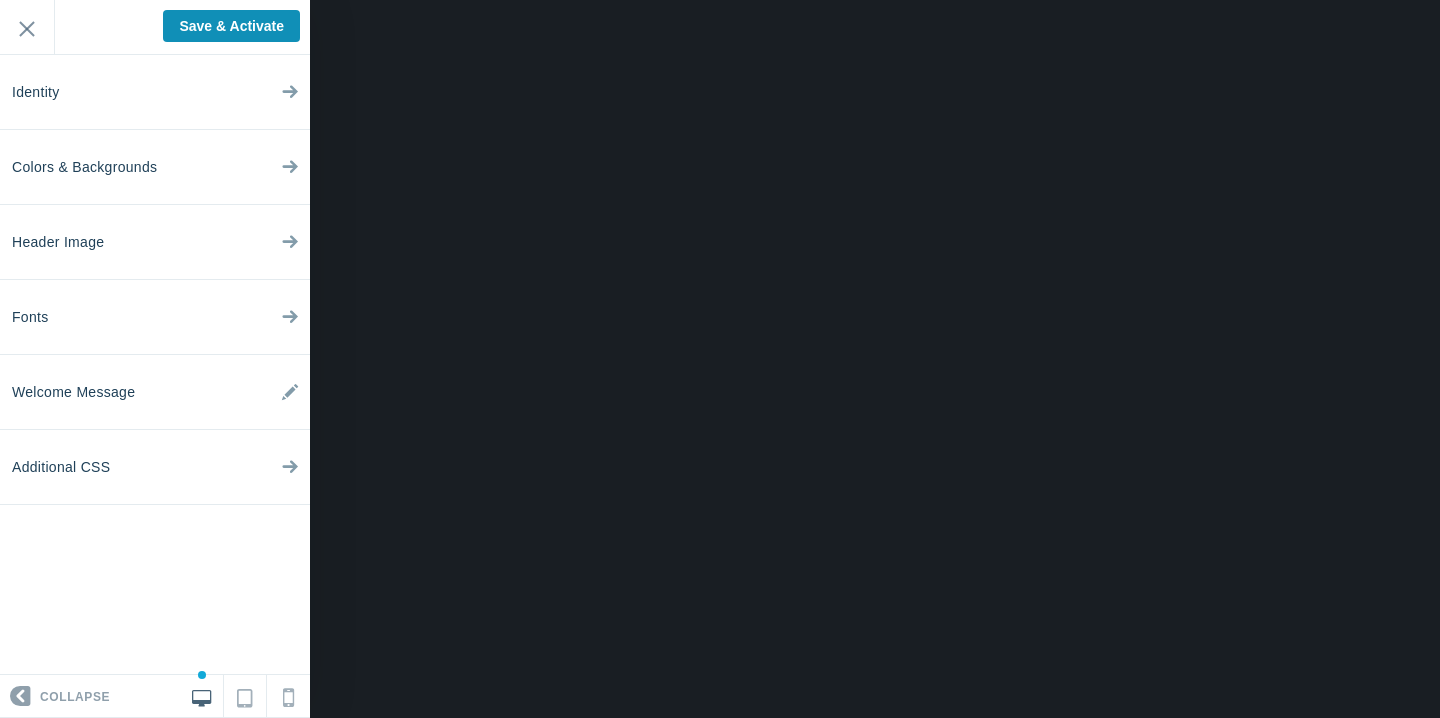 type on "Saving..." 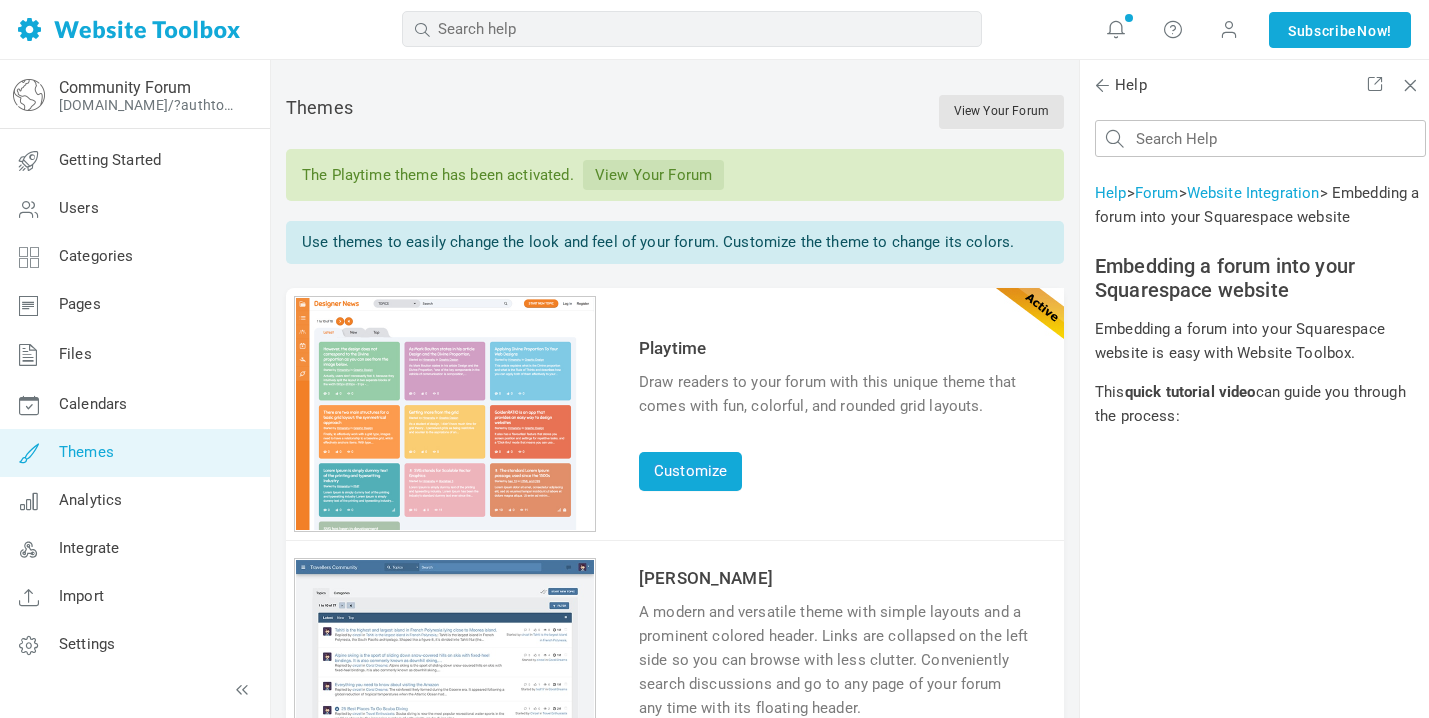 scroll, scrollTop: 0, scrollLeft: 0, axis: both 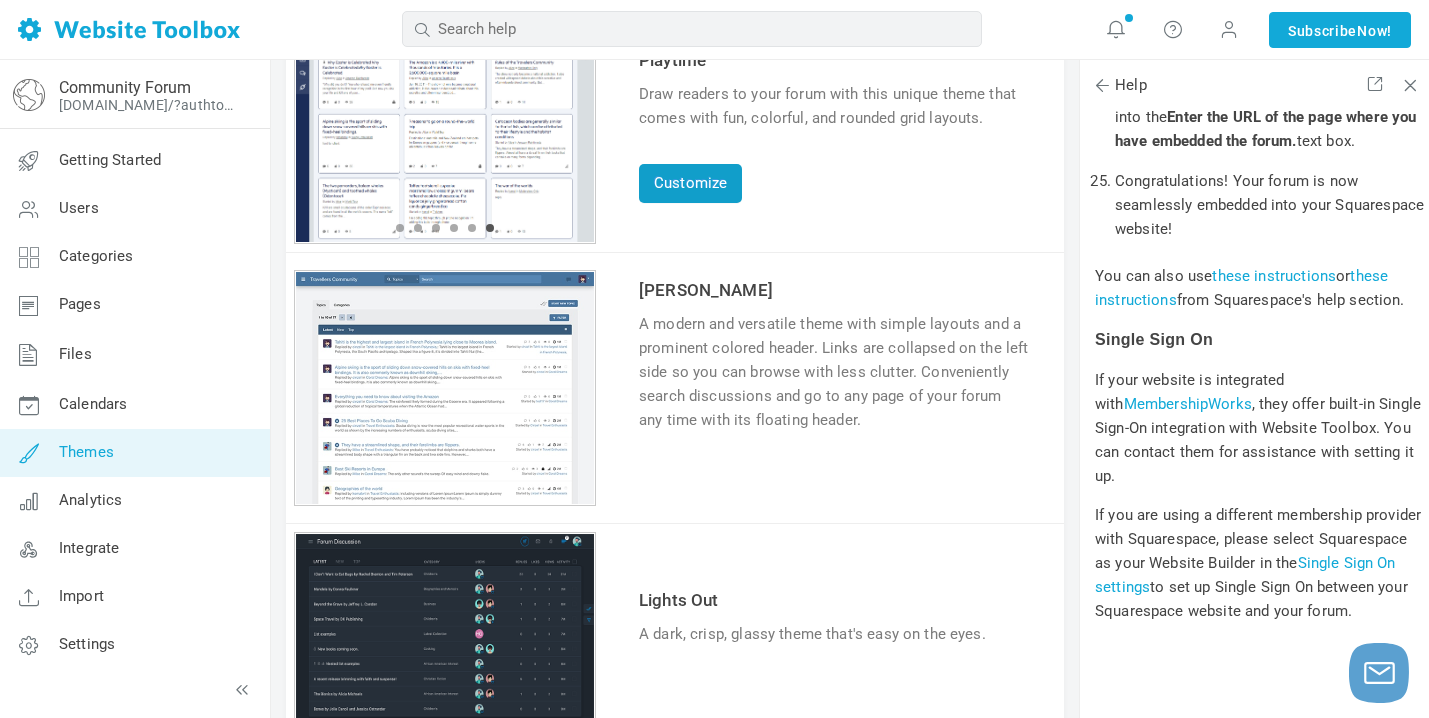 click on "Customize" at bounding box center [690, 183] 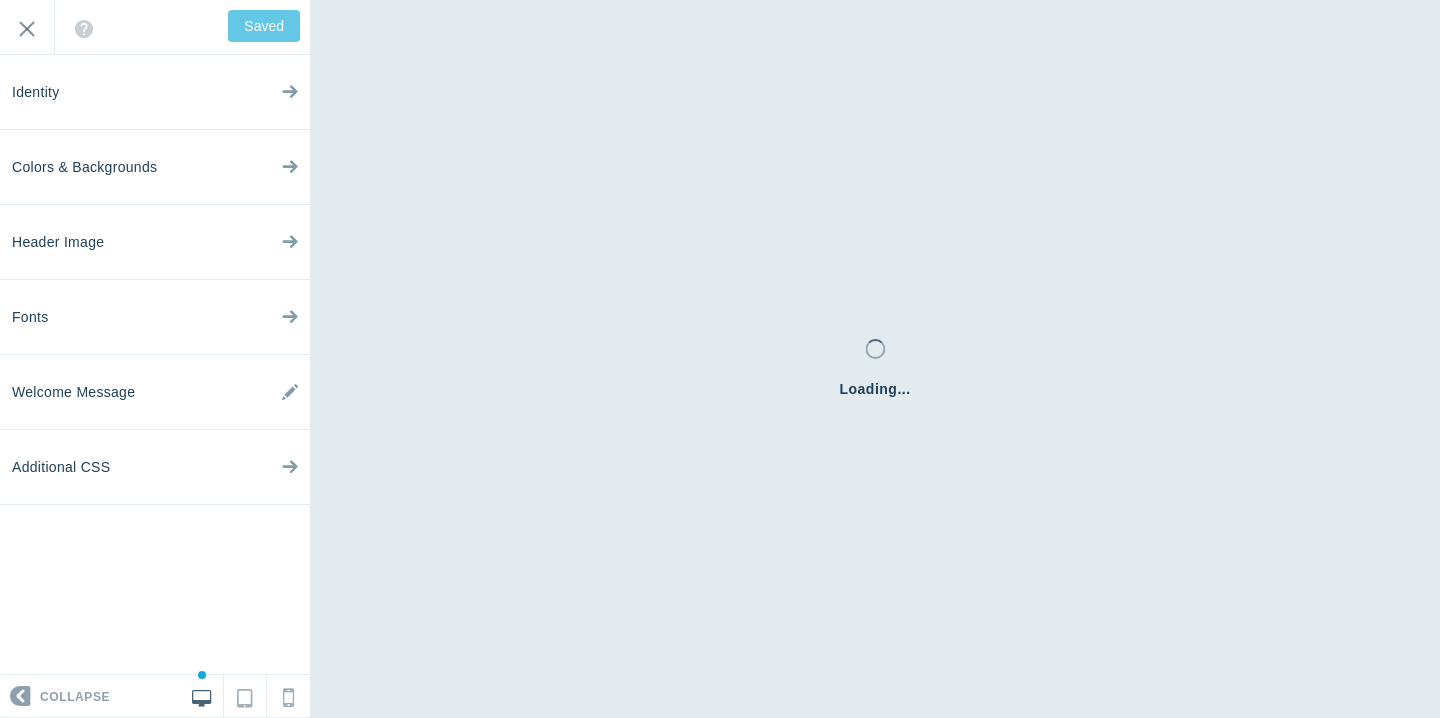 scroll, scrollTop: 0, scrollLeft: 0, axis: both 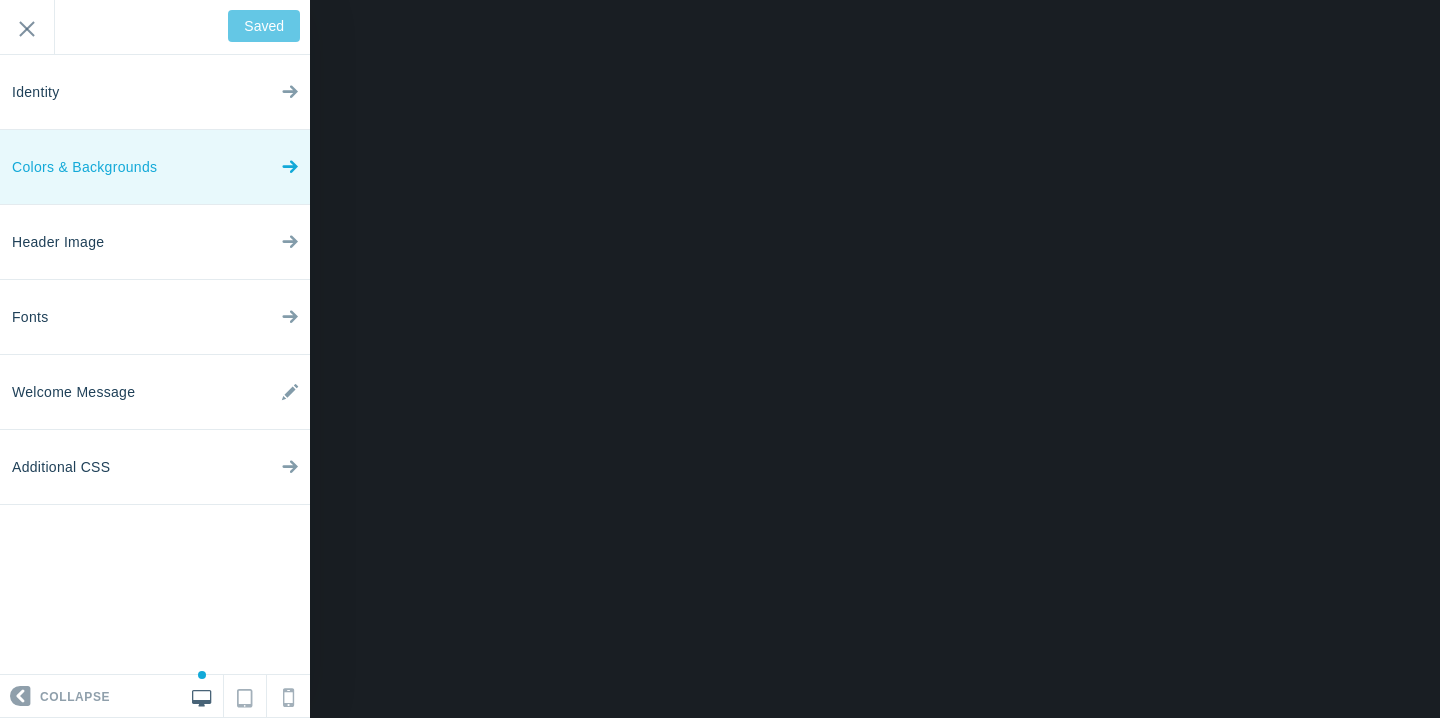 click at bounding box center (290, 162) 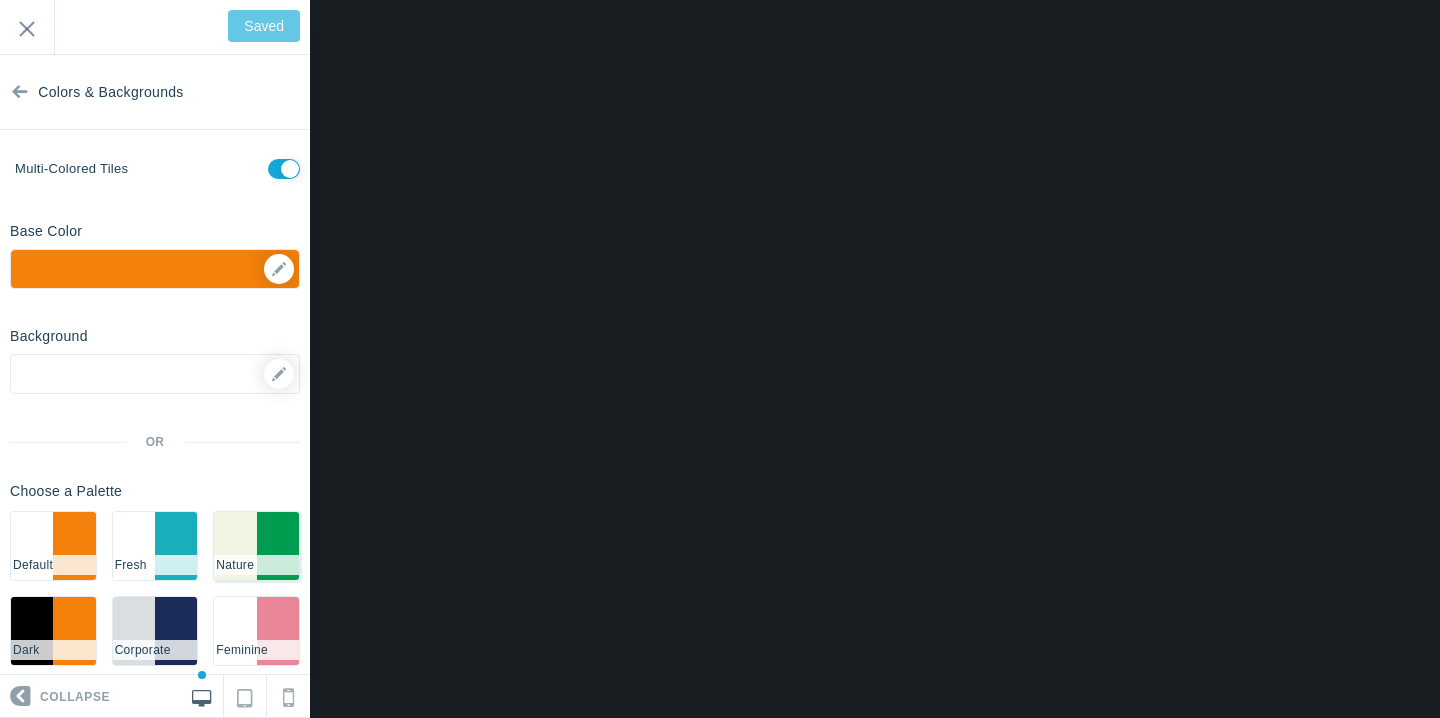 scroll, scrollTop: 37, scrollLeft: 0, axis: vertical 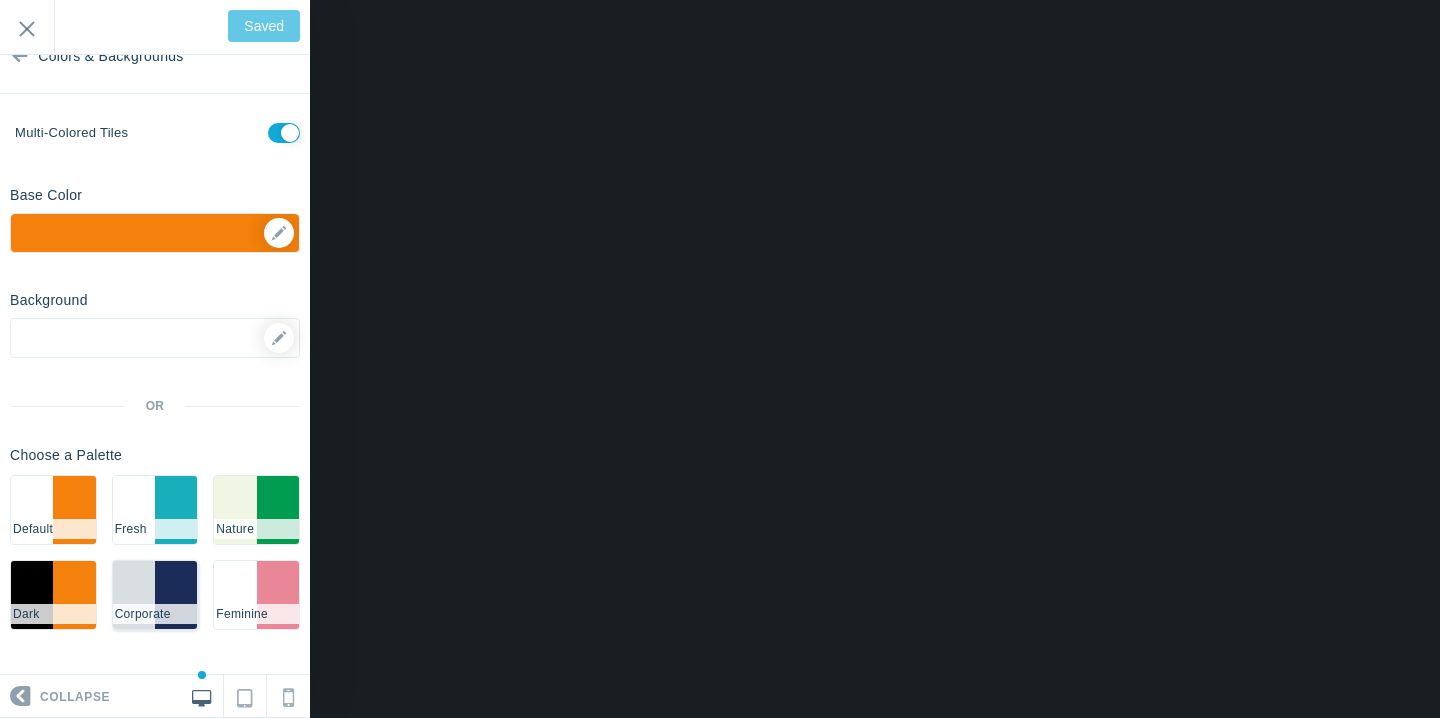 click on "#1b2c58" at bounding box center [176, 595] 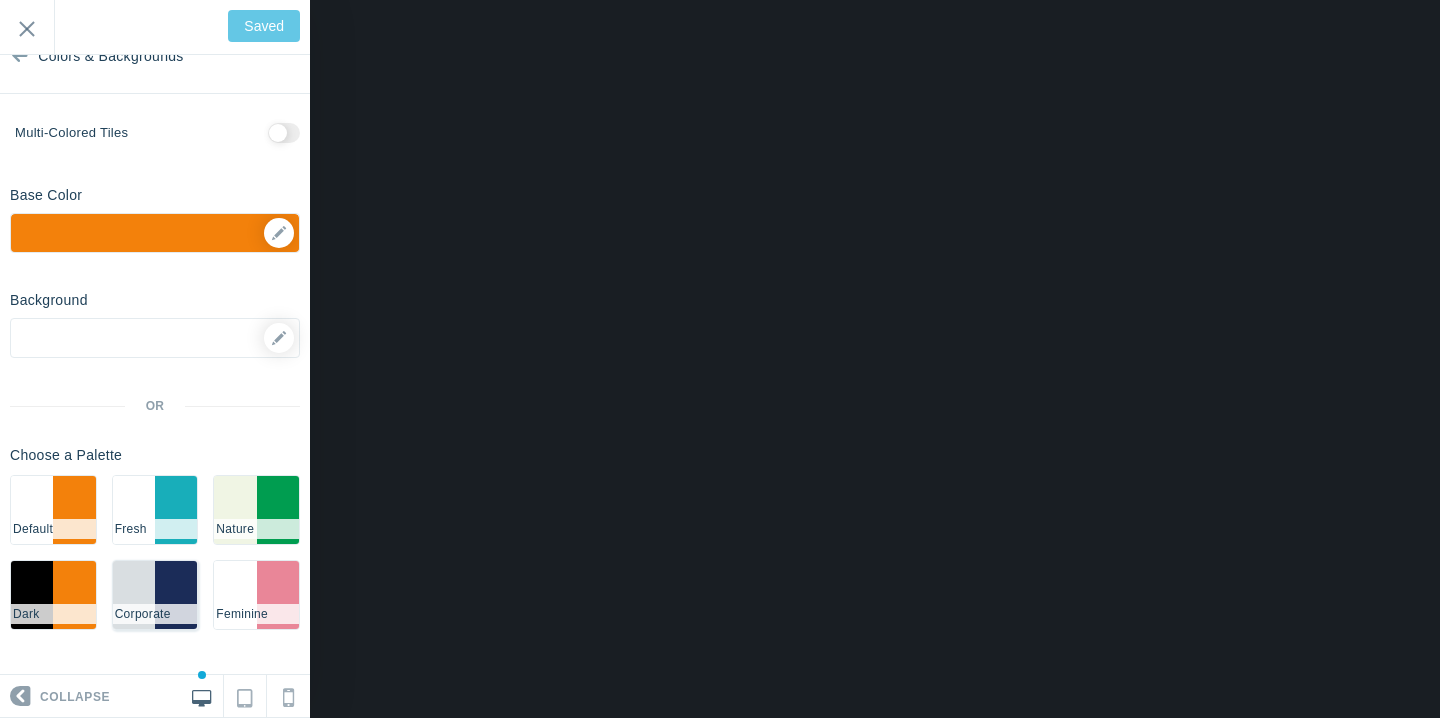checkbox on "false" 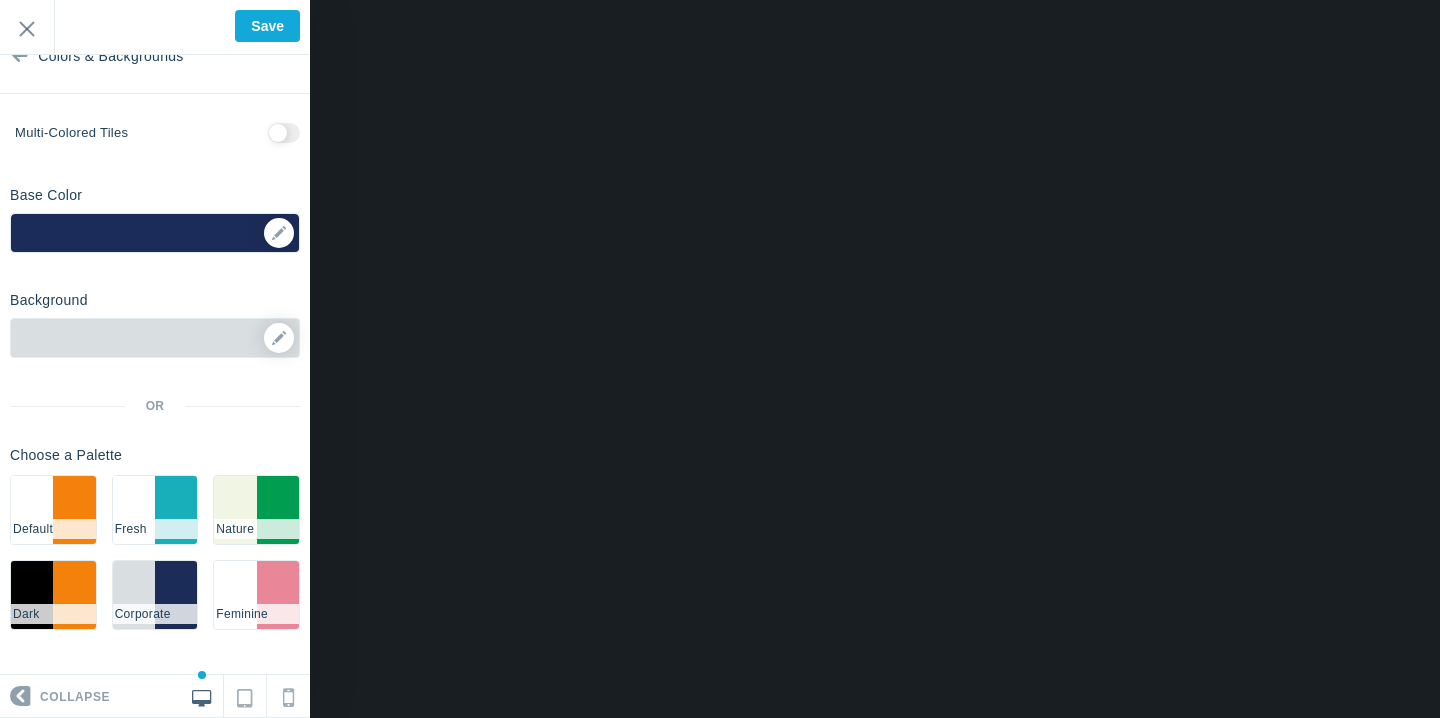 click on "Multi-colored tiles" at bounding box center [155, 136] 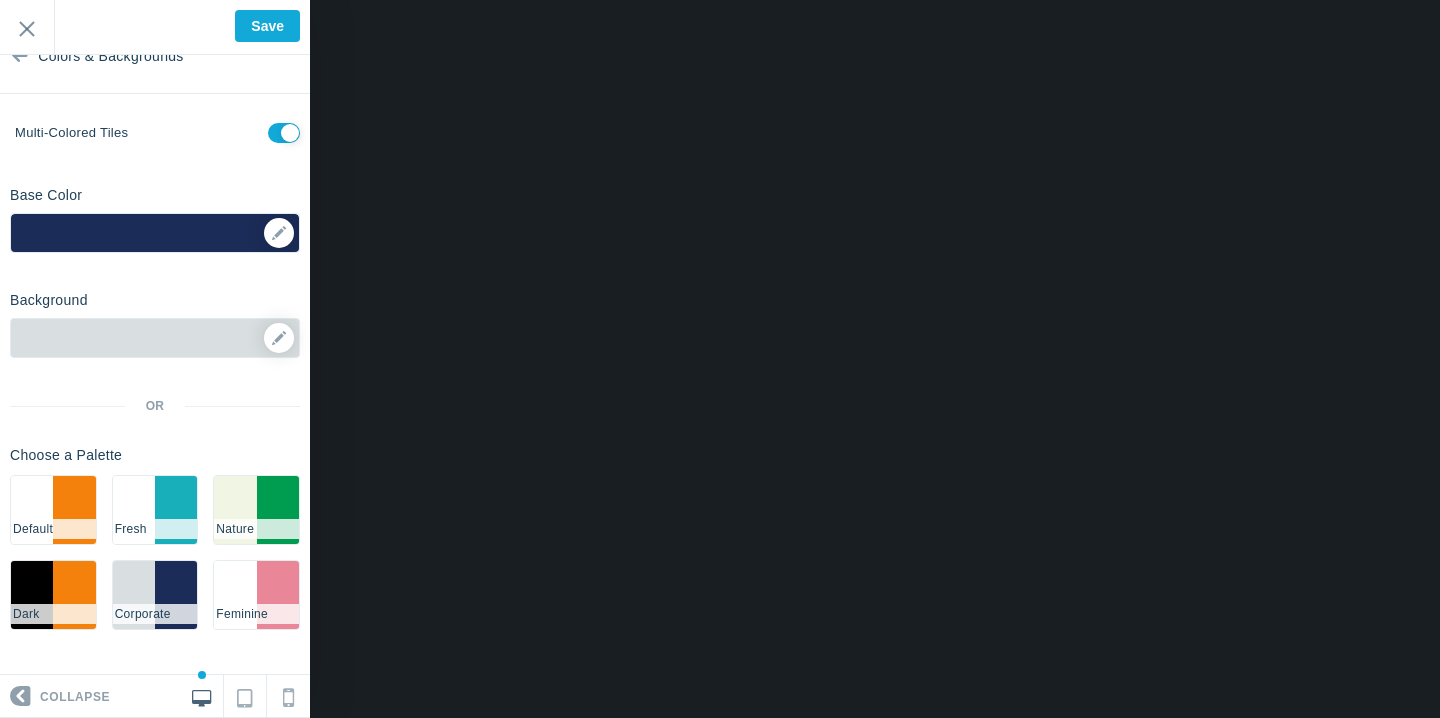 click at bounding box center [284, 133] 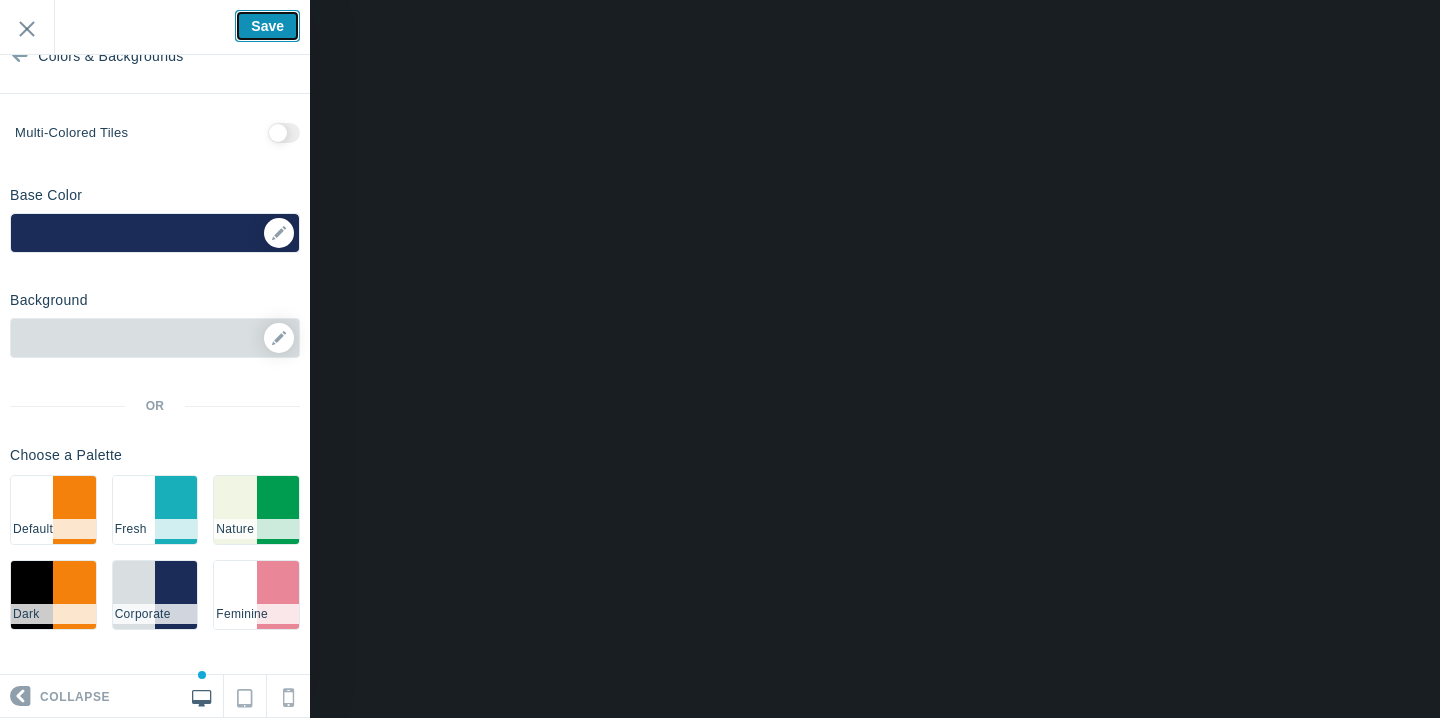 click on "Save" at bounding box center [267, 26] 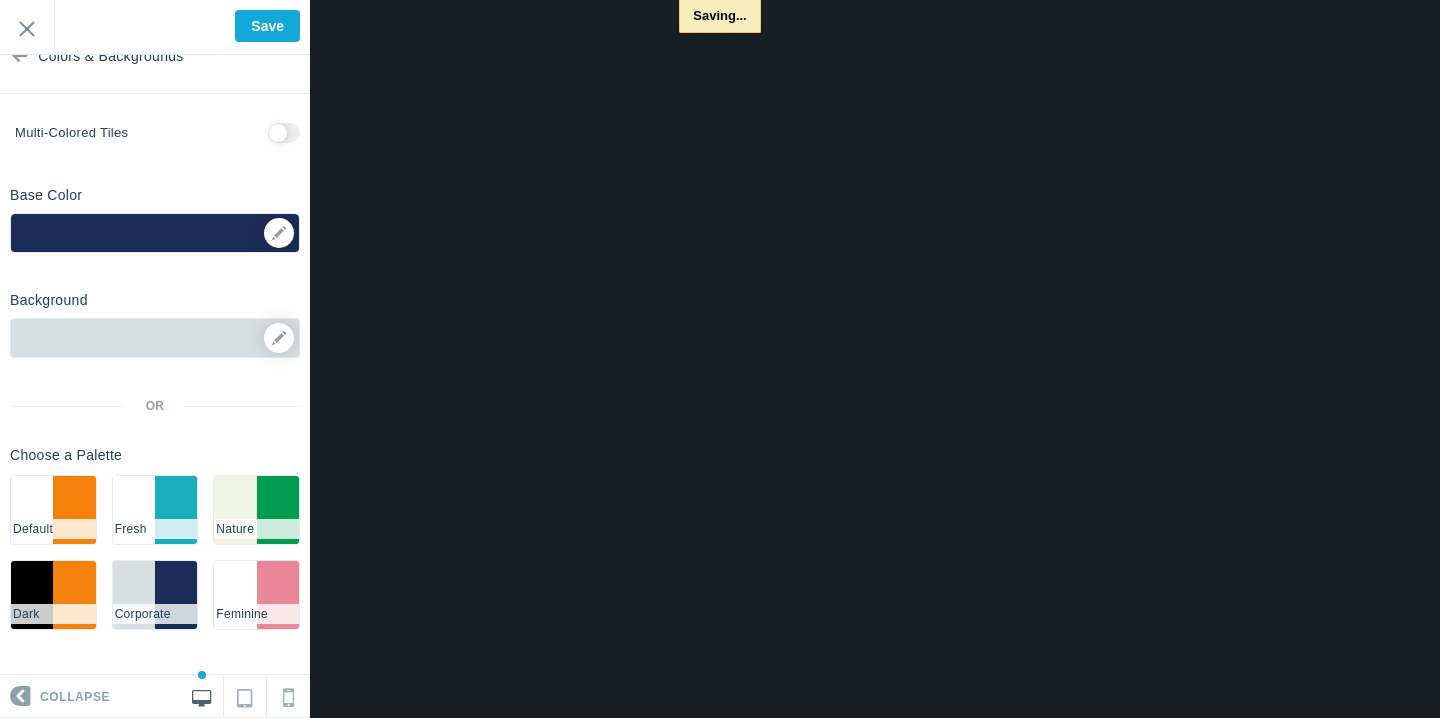 type on "Saved" 